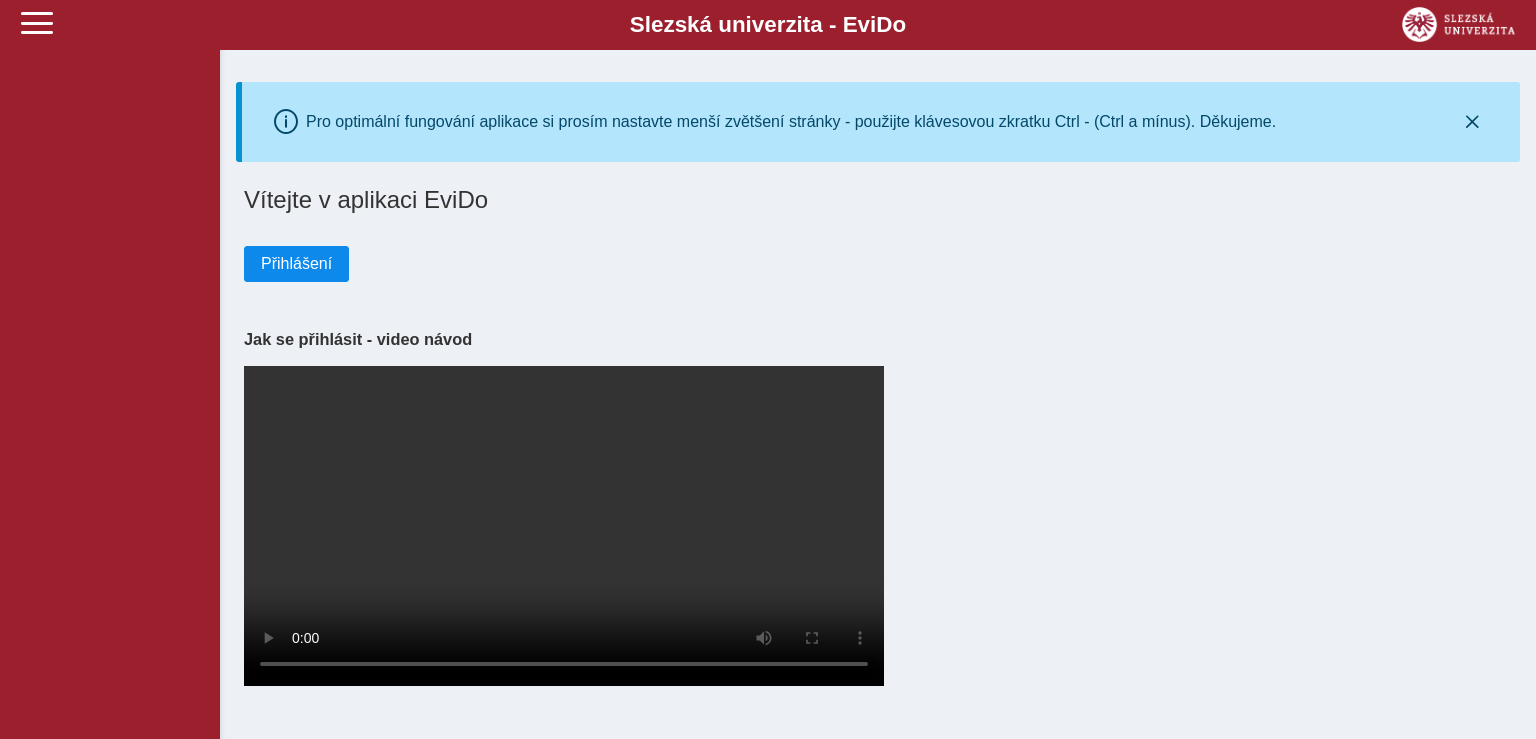 scroll, scrollTop: 0, scrollLeft: 0, axis: both 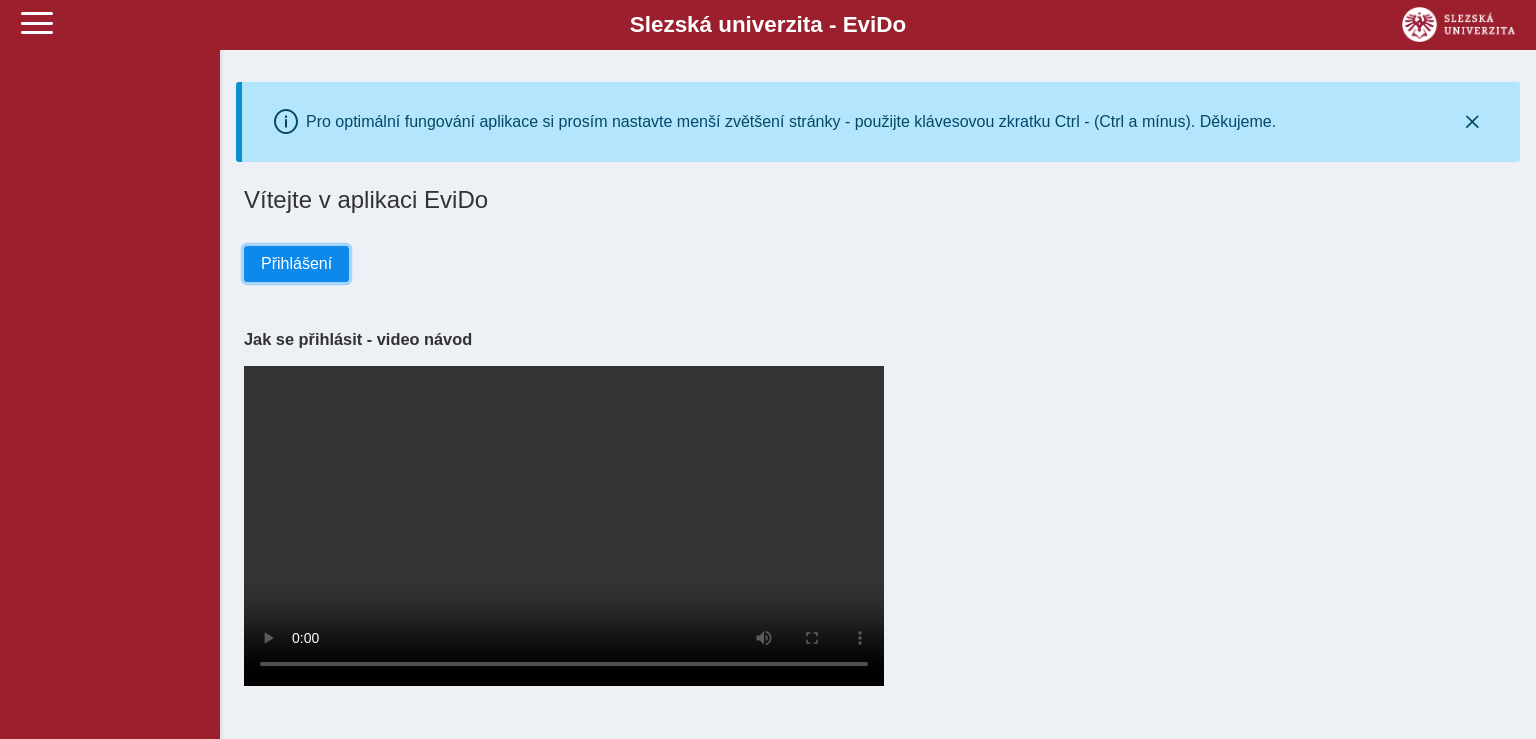 click on "Přihlášení" at bounding box center [296, 264] 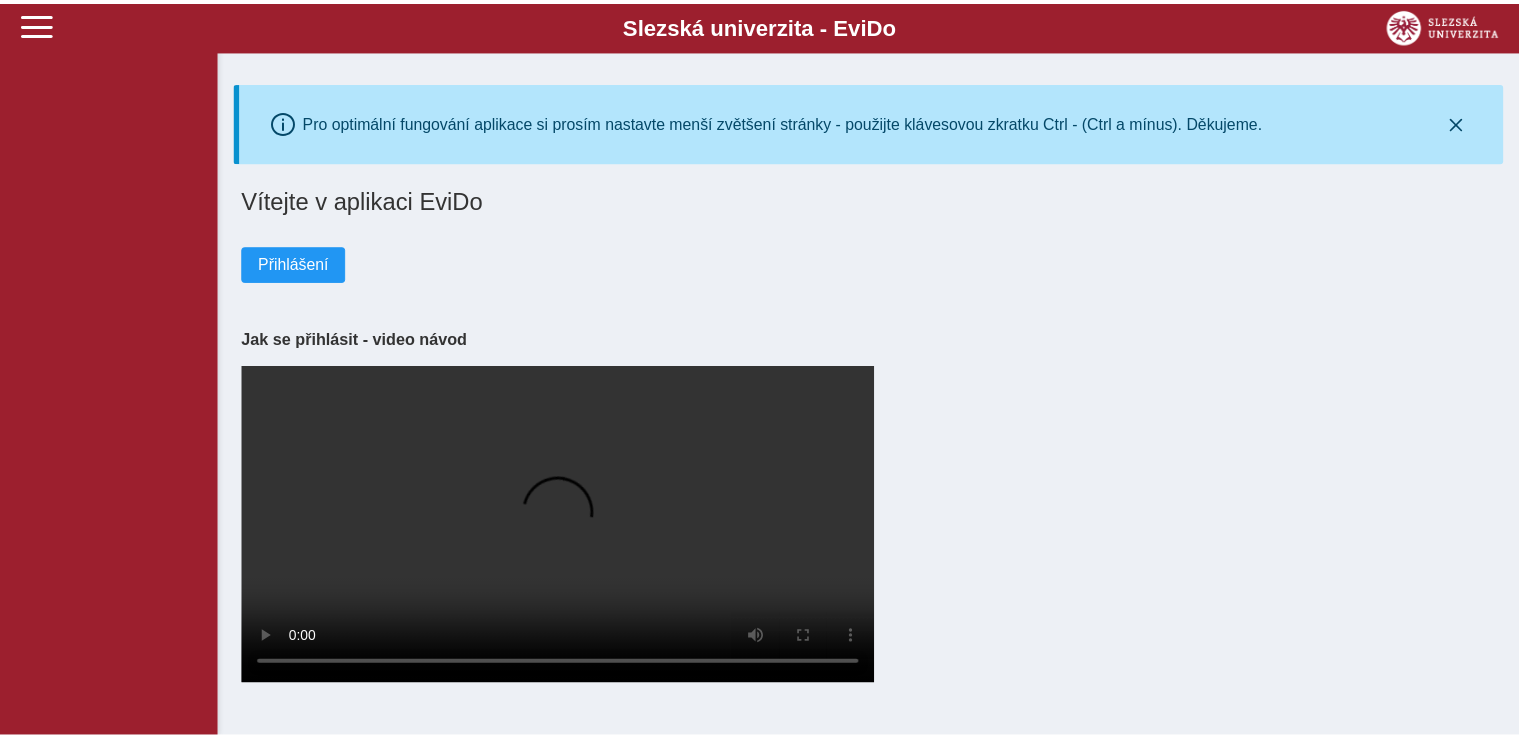 scroll, scrollTop: 0, scrollLeft: 0, axis: both 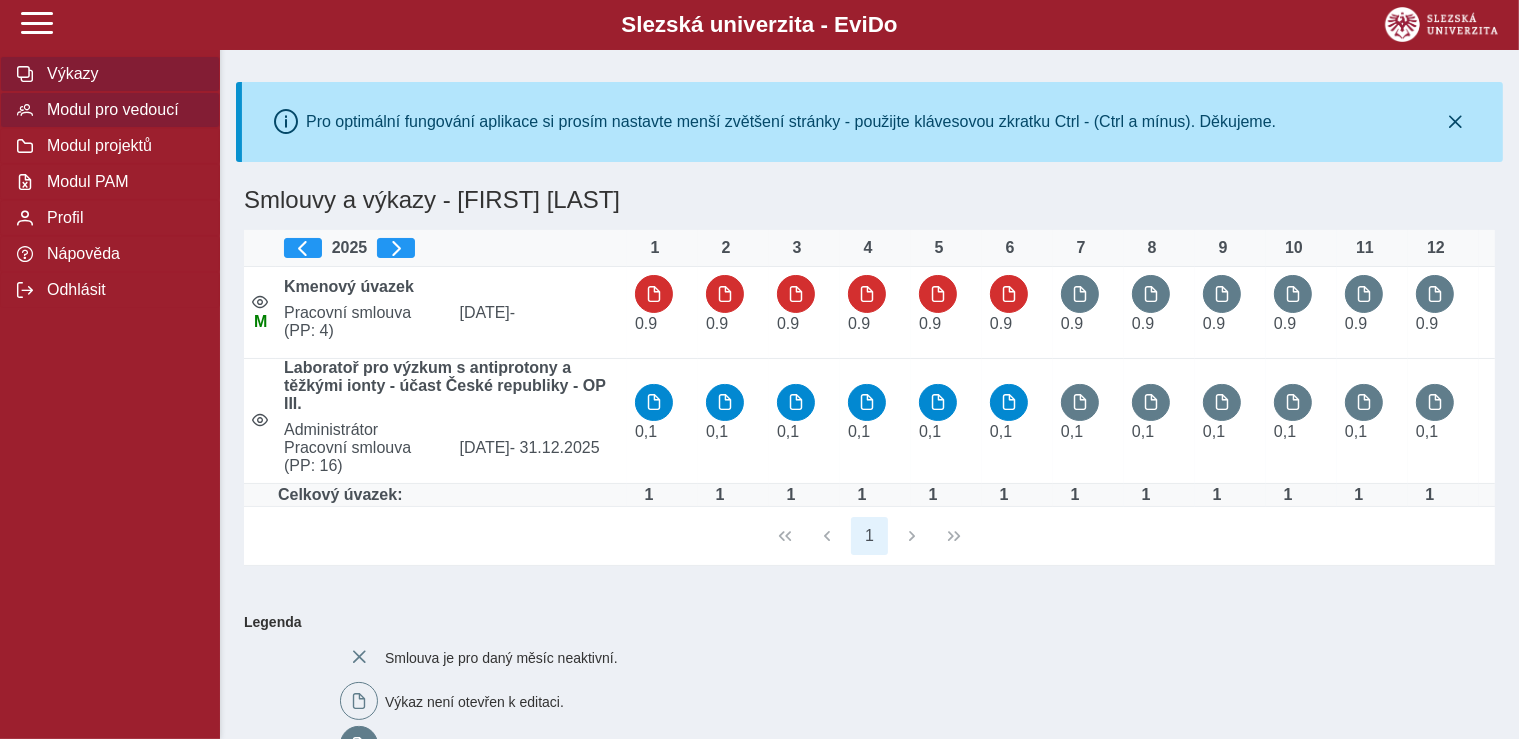 click on "Modul pro vedoucí" at bounding box center [122, 110] 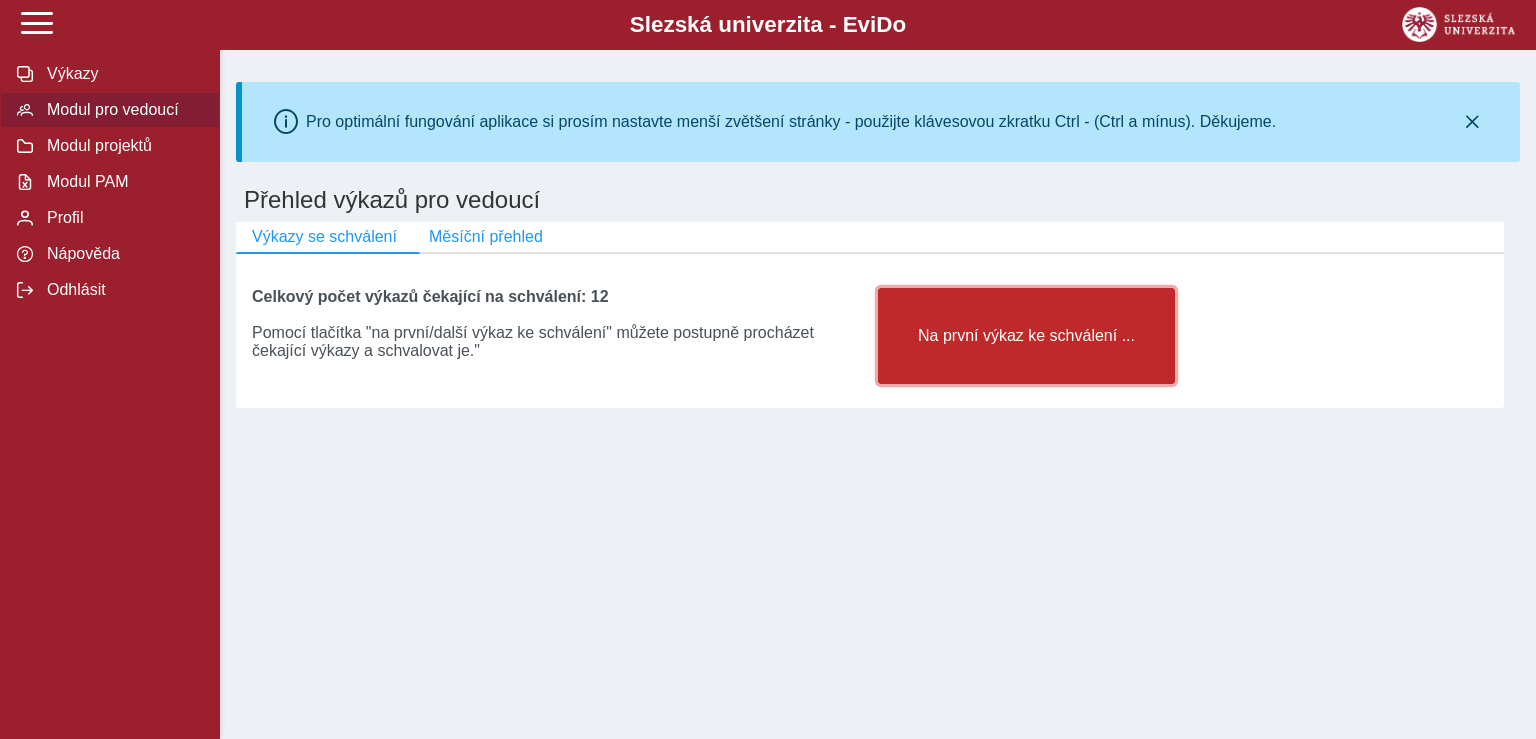 click on "Na první výkaz ke schválení ..." at bounding box center (1026, 336) 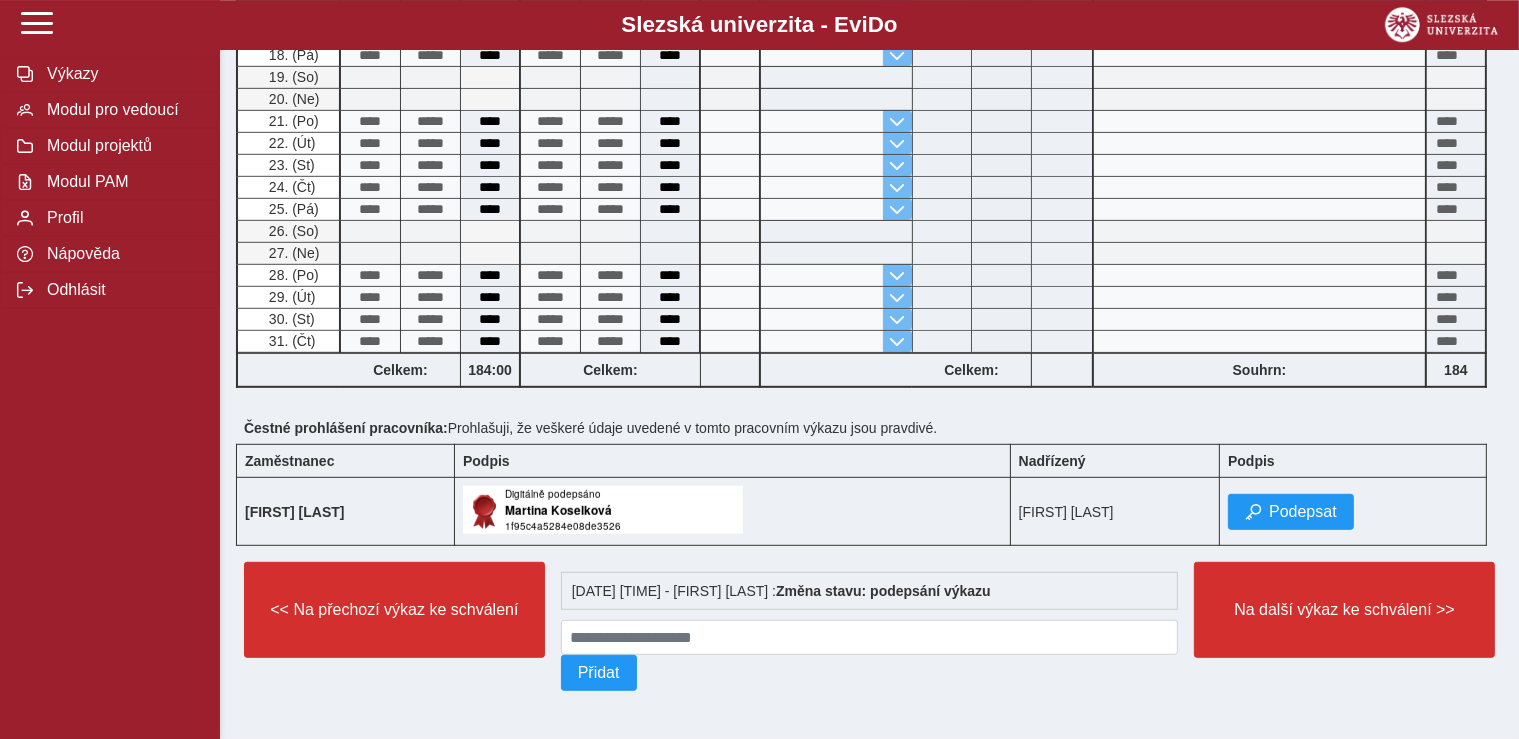 scroll, scrollTop: 1033, scrollLeft: 0, axis: vertical 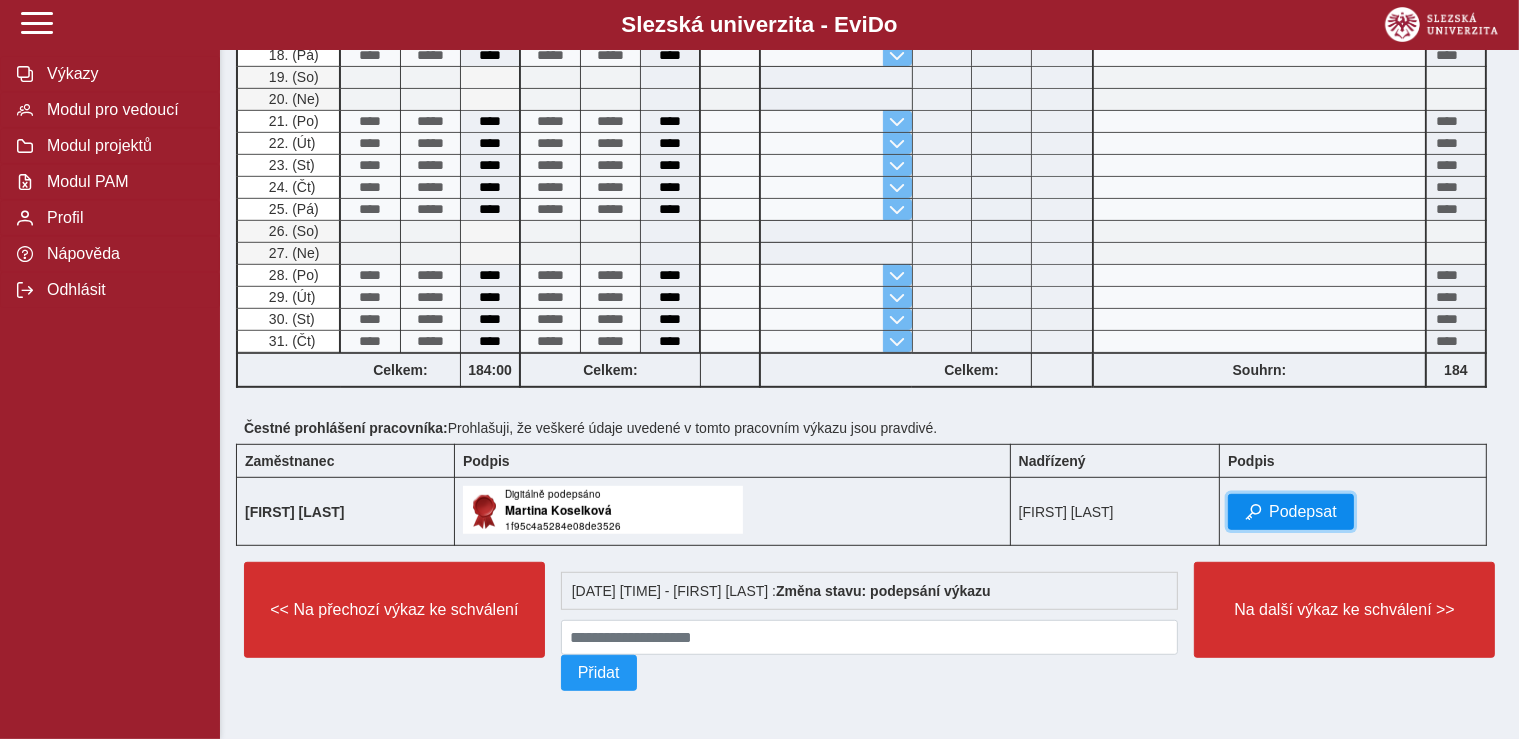 click on "Podepsat" at bounding box center [1291, 512] 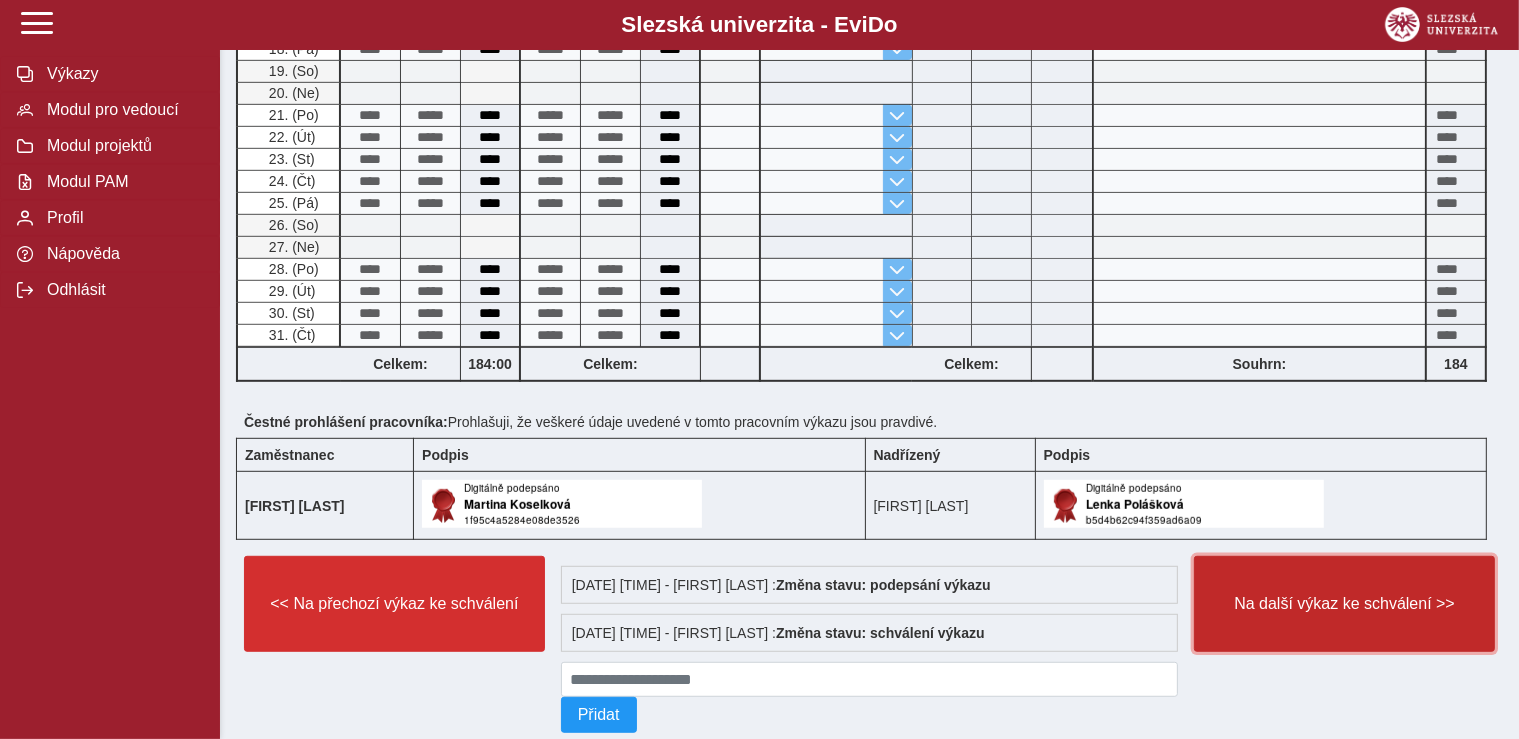 click on "Na další výkaz ke schválení  >>" at bounding box center [1344, 604] 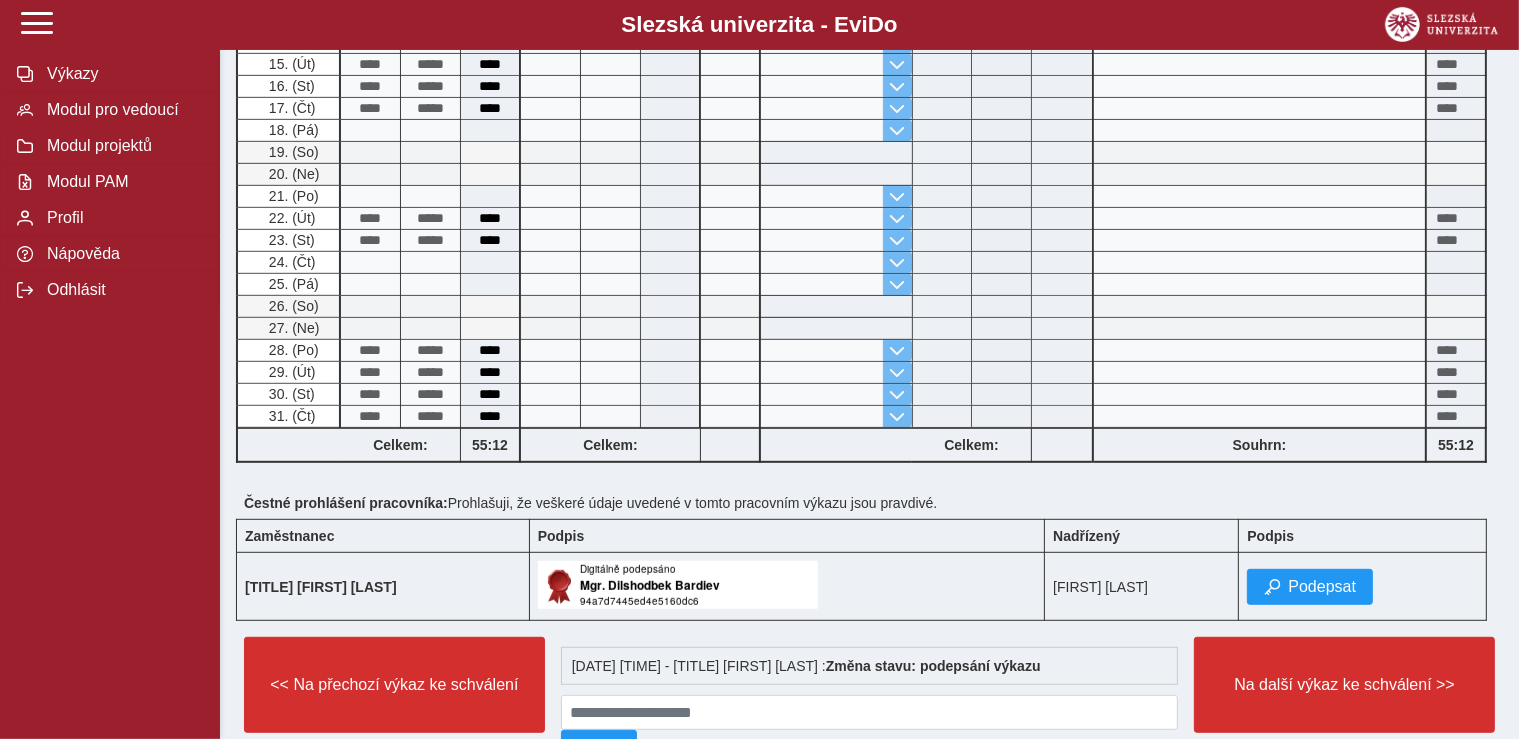 scroll, scrollTop: 1033, scrollLeft: 0, axis: vertical 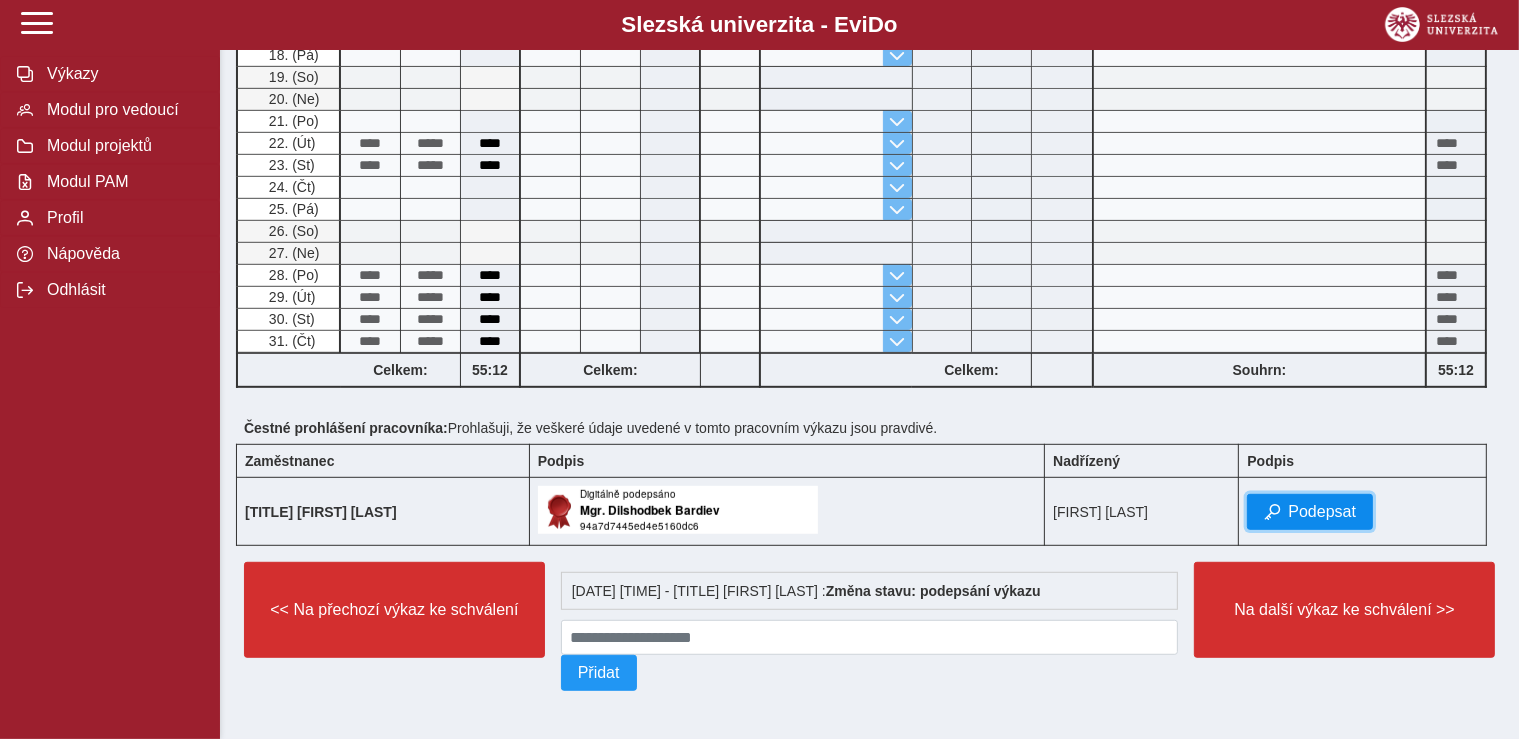 click on "Podepsat" at bounding box center [1310, 512] 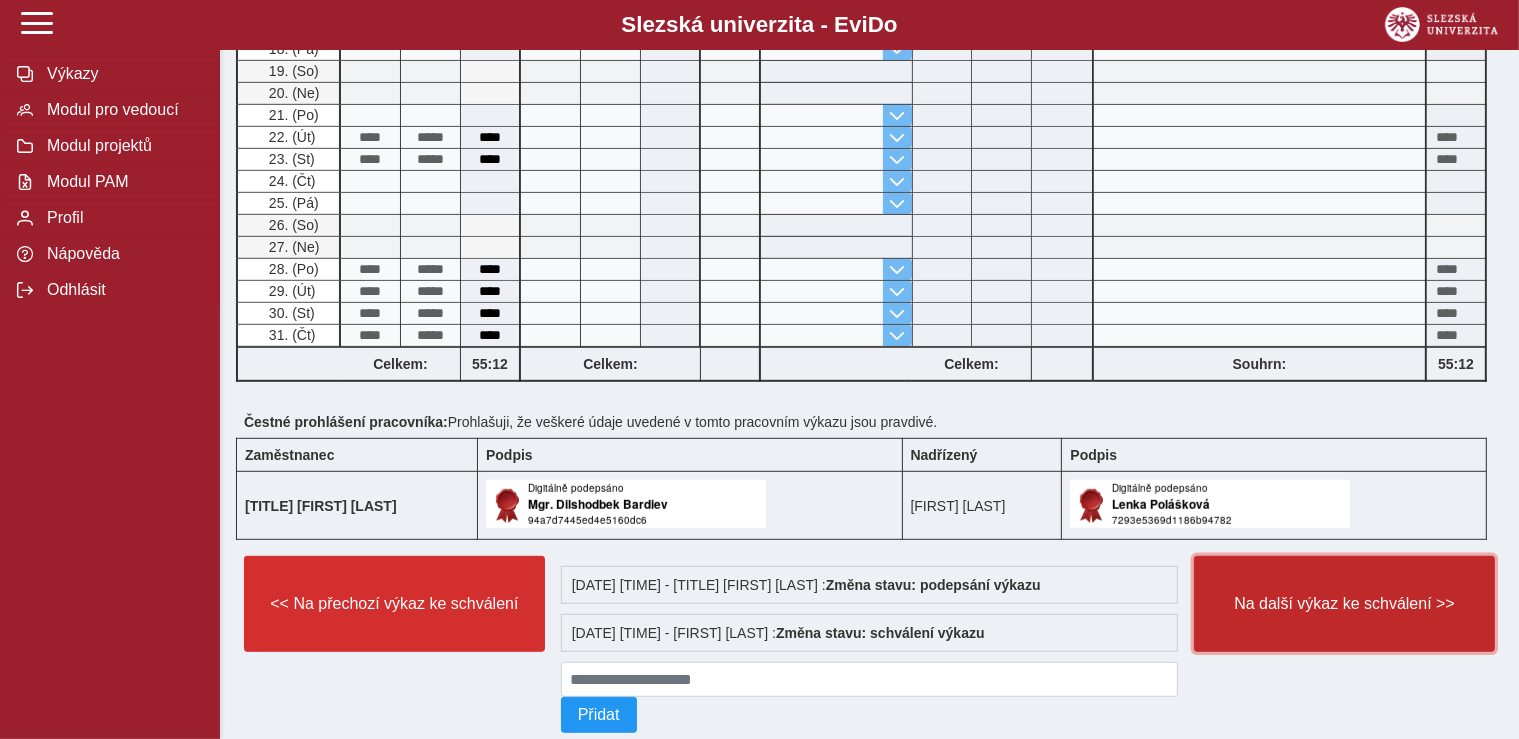 click on "Na další výkaz ke schválení  >>" at bounding box center [1344, 604] 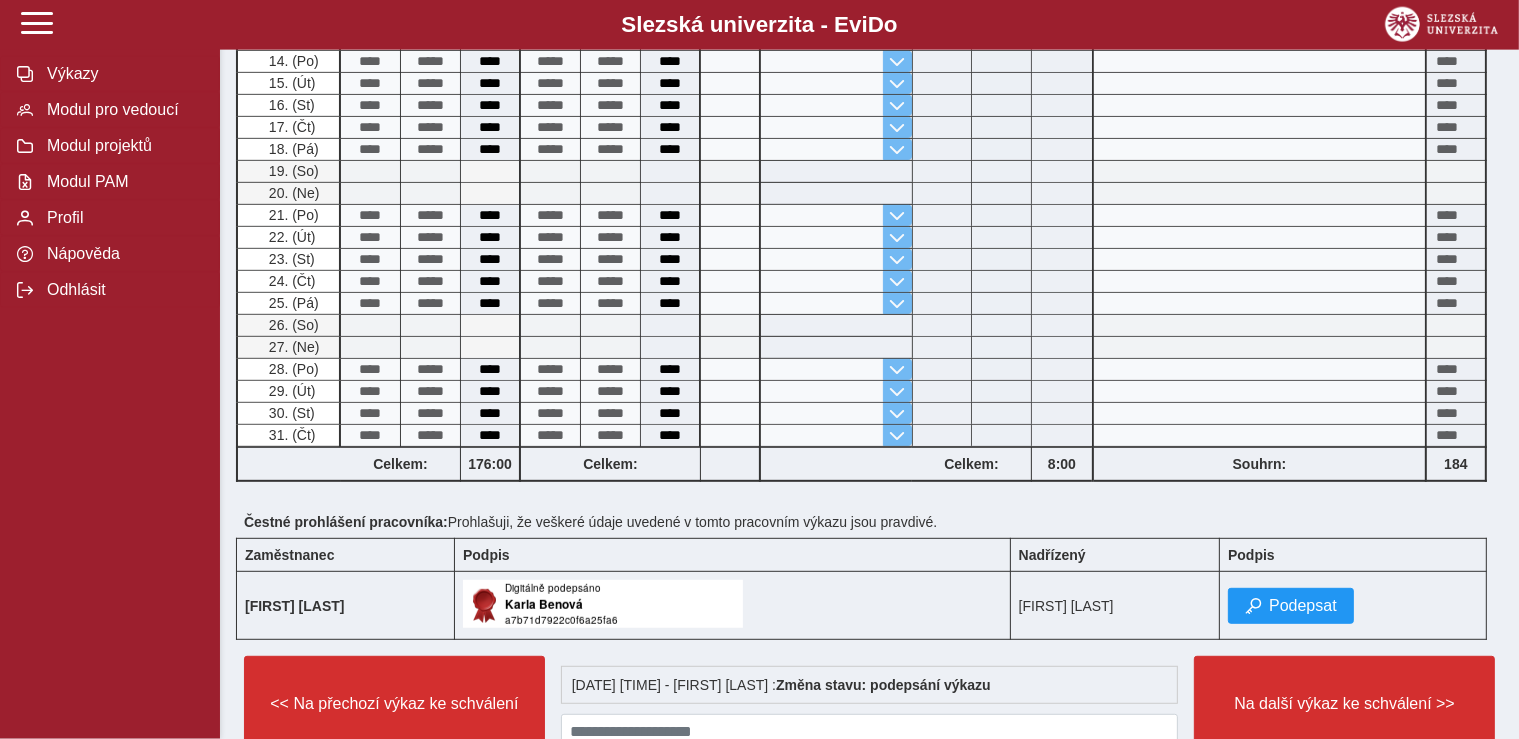 scroll, scrollTop: 1033, scrollLeft: 0, axis: vertical 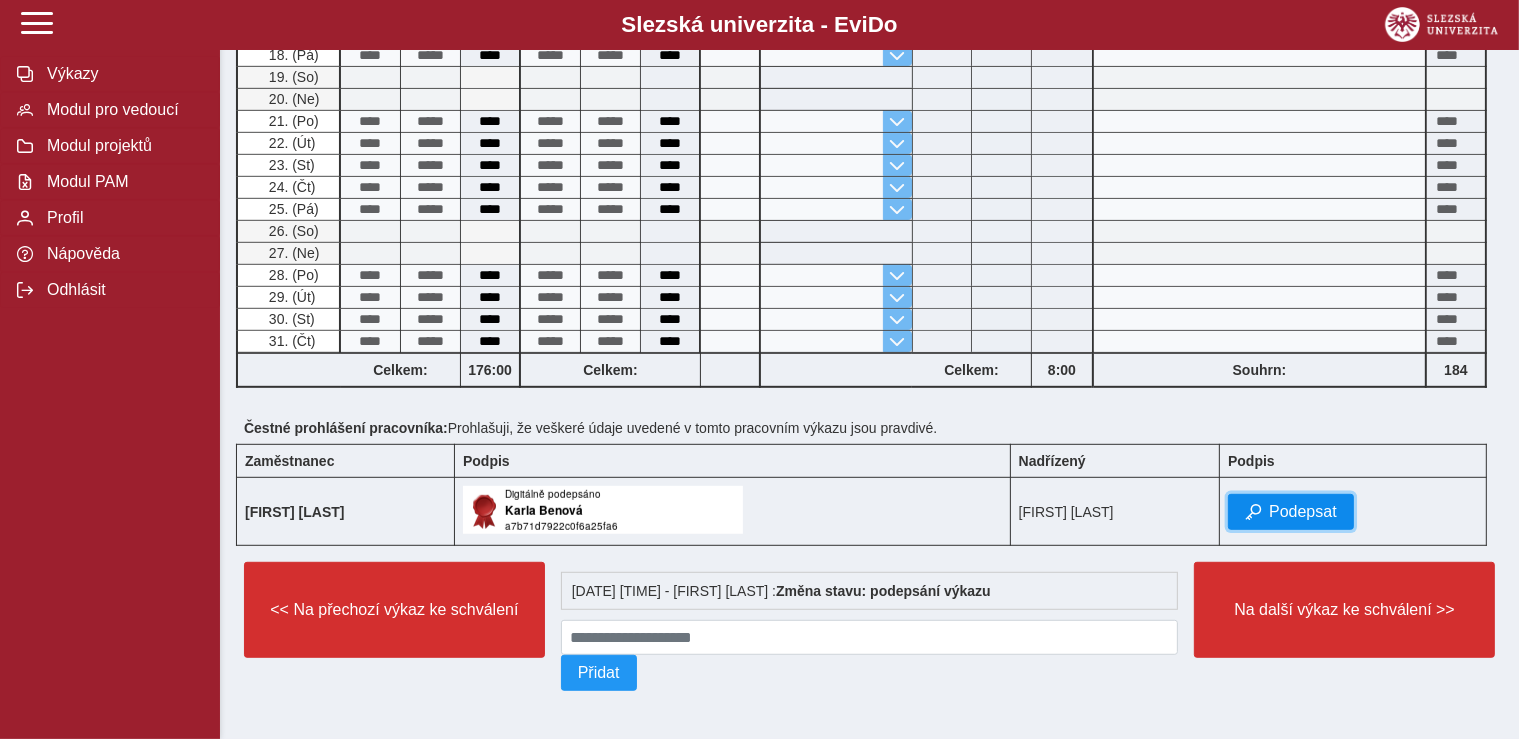 click on "Podepsat" at bounding box center (1303, 512) 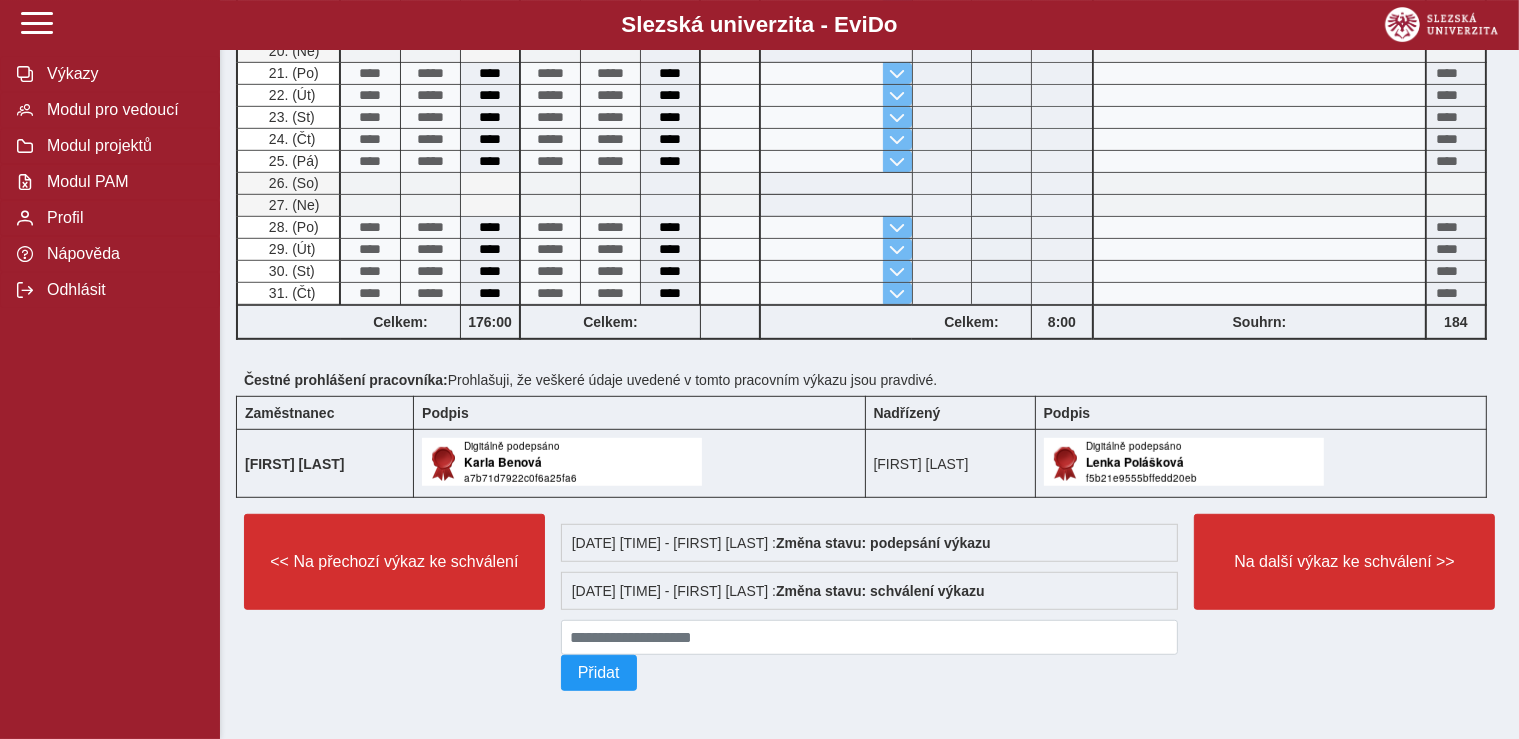 scroll, scrollTop: 1081, scrollLeft: 0, axis: vertical 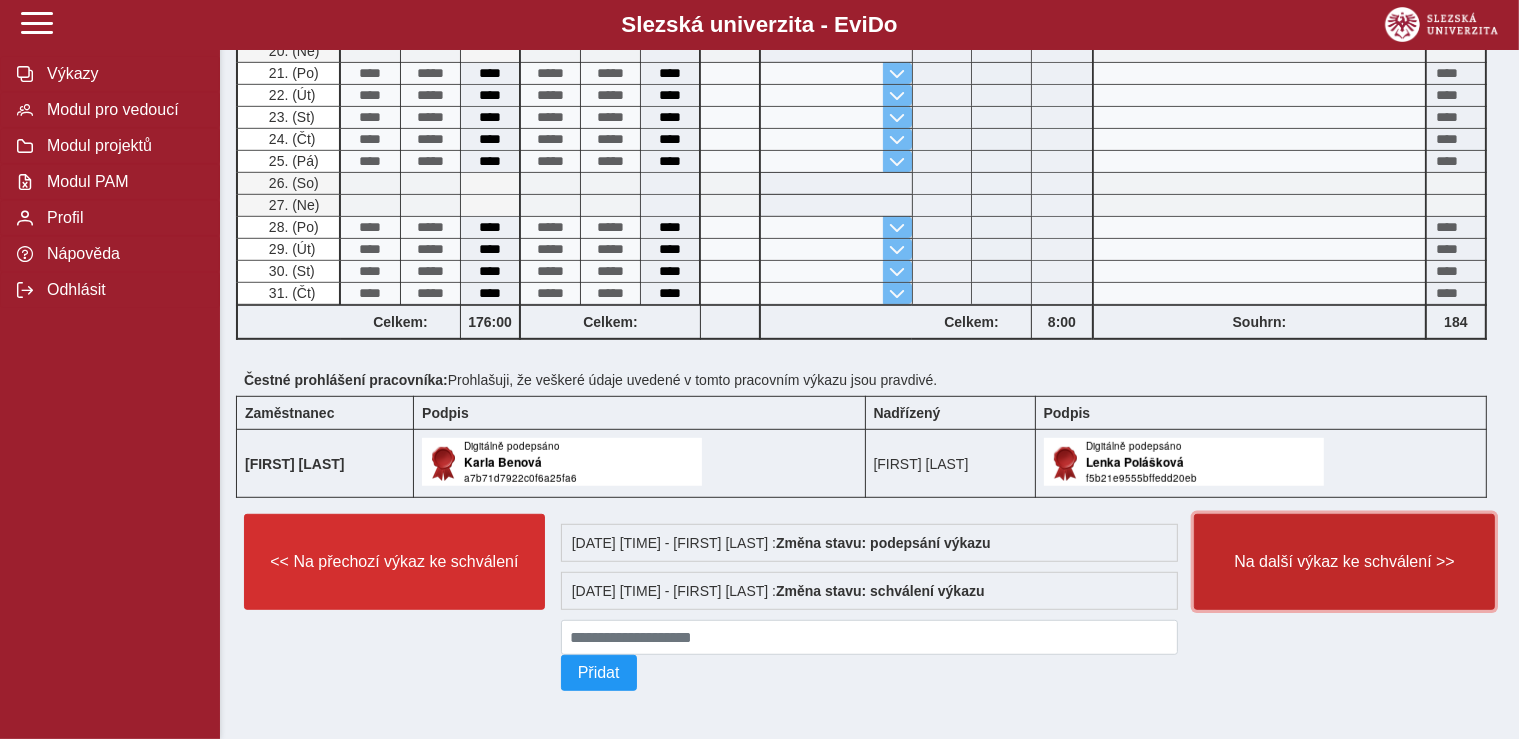 click on "Na další výkaz ke schválení  >>" at bounding box center (1344, 562) 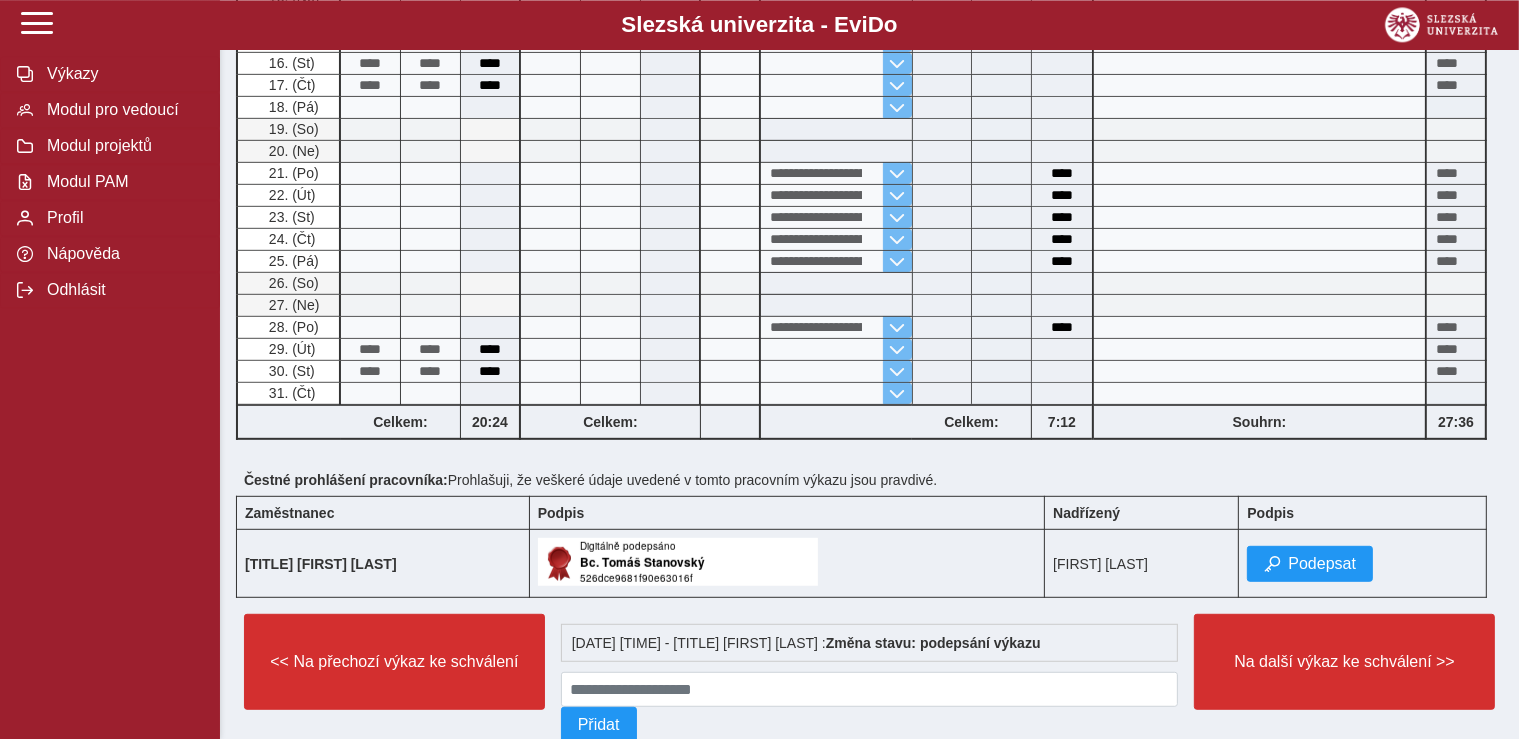 scroll, scrollTop: 1033, scrollLeft: 0, axis: vertical 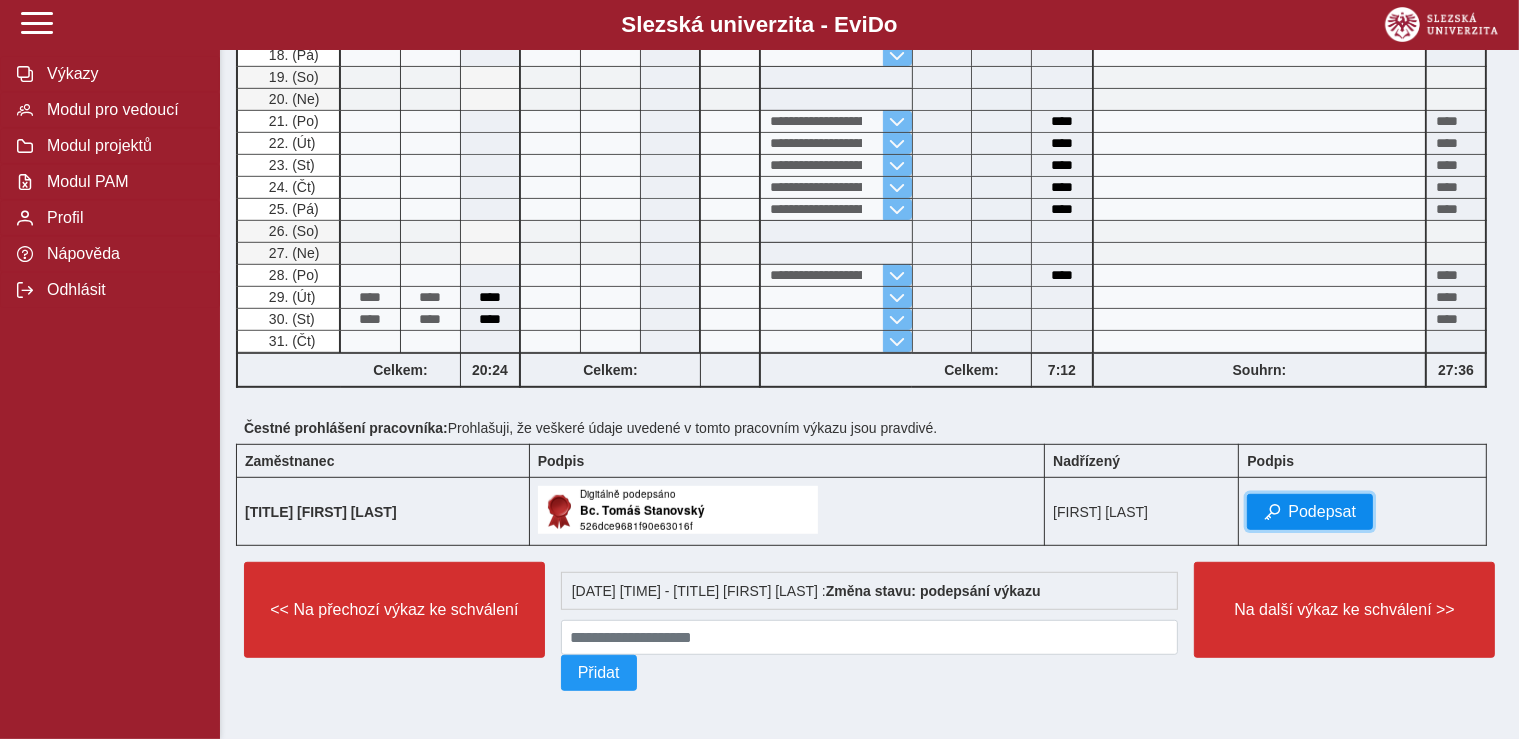 click at bounding box center [1272, 512] 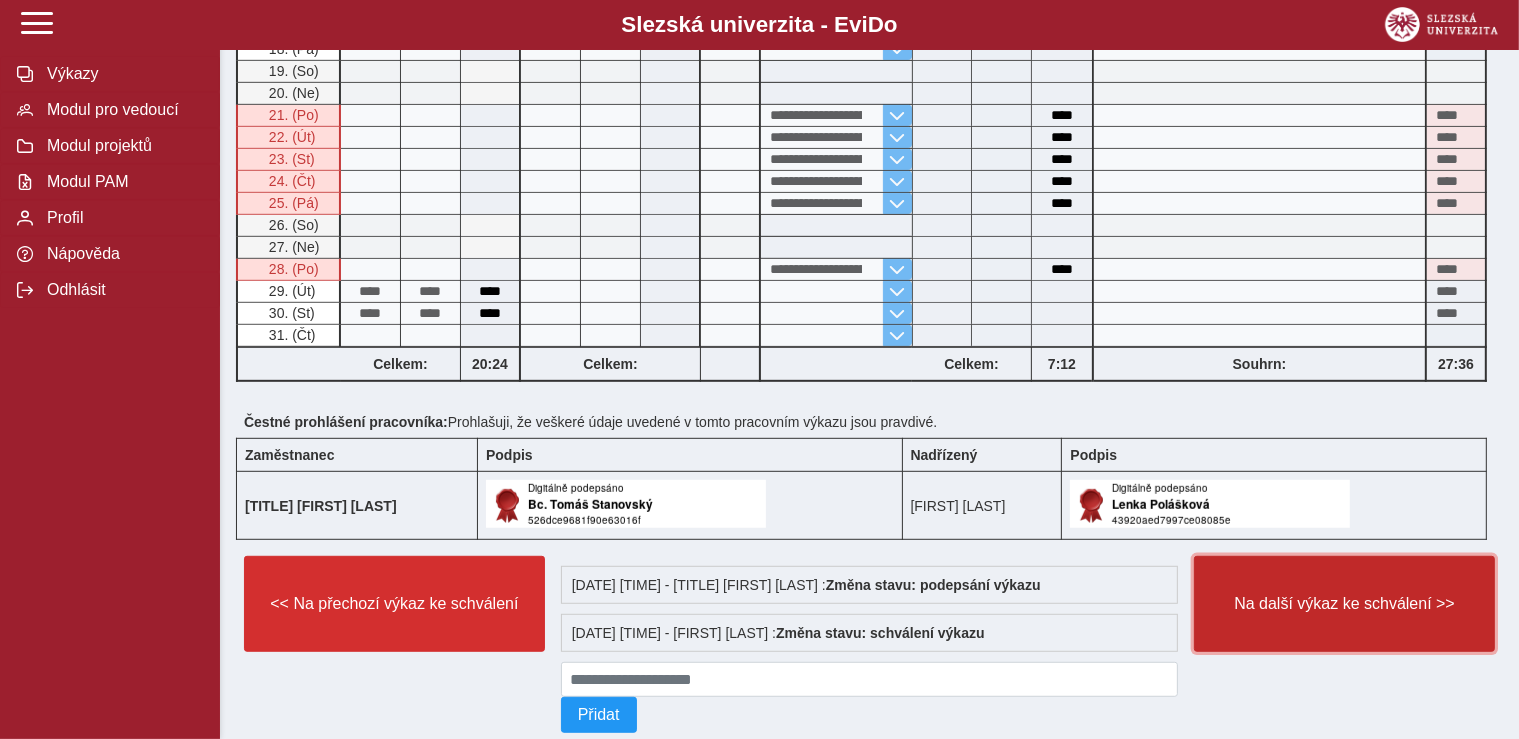 click on "Na další výkaz ke schválení  >>" at bounding box center [1344, 604] 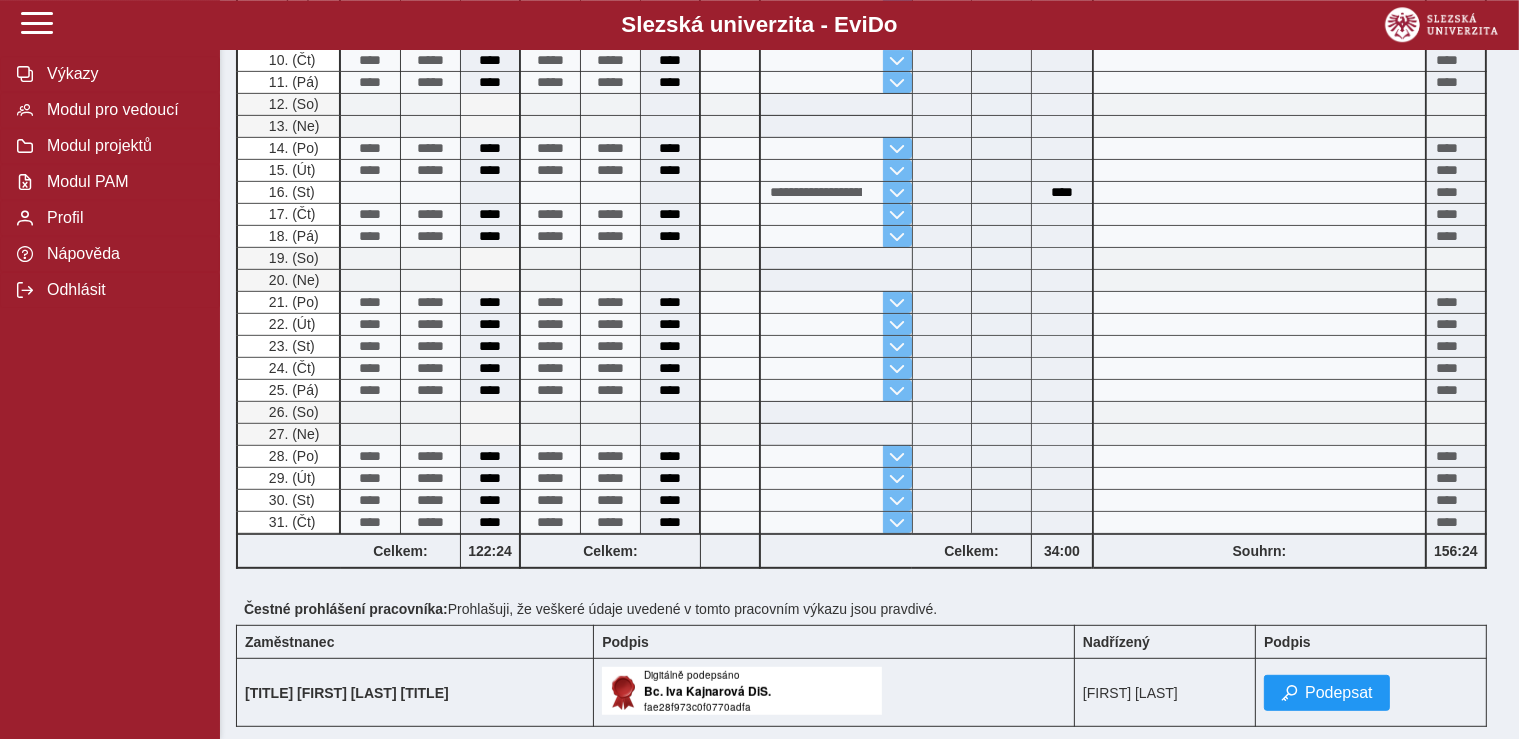 scroll, scrollTop: 897, scrollLeft: 0, axis: vertical 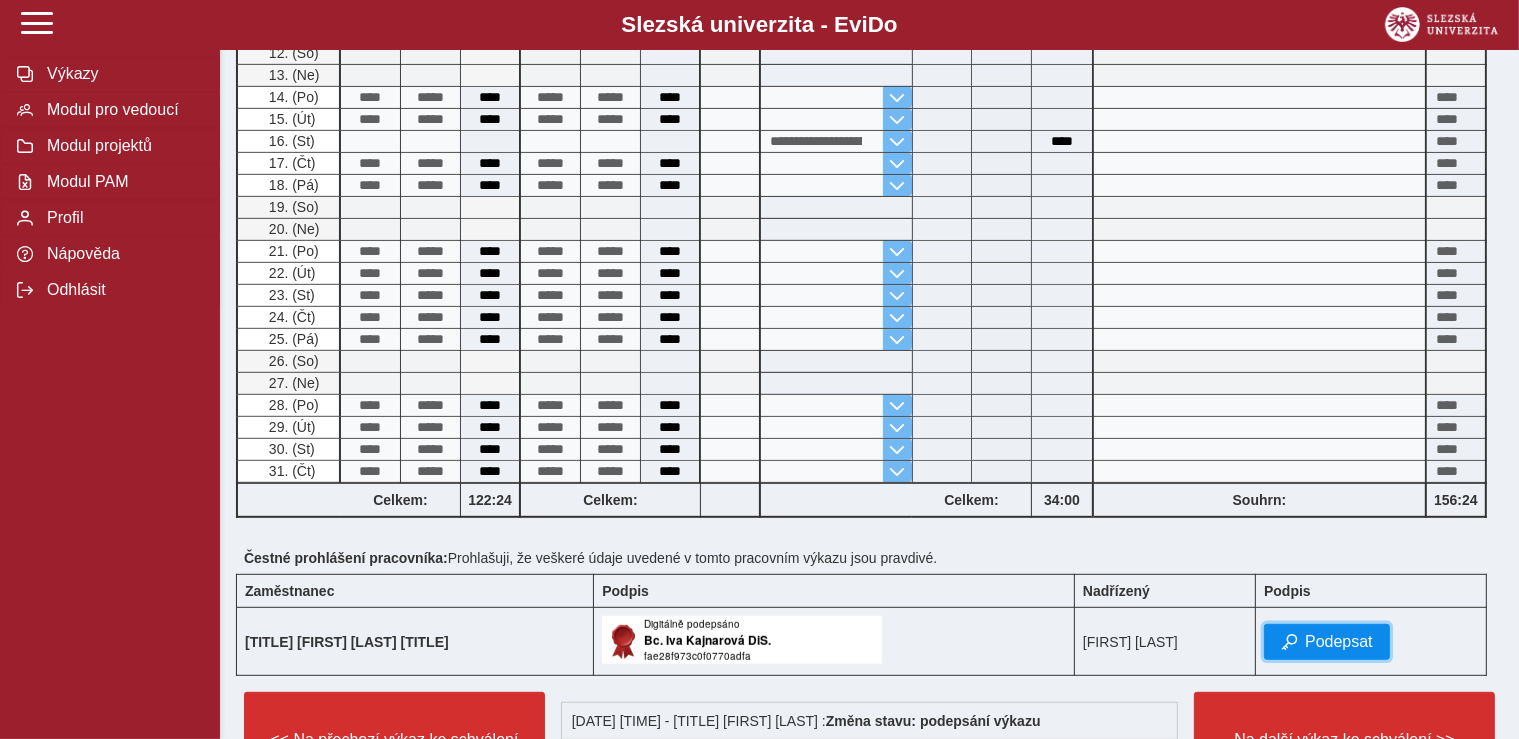 click on "Podepsat" at bounding box center (1339, 642) 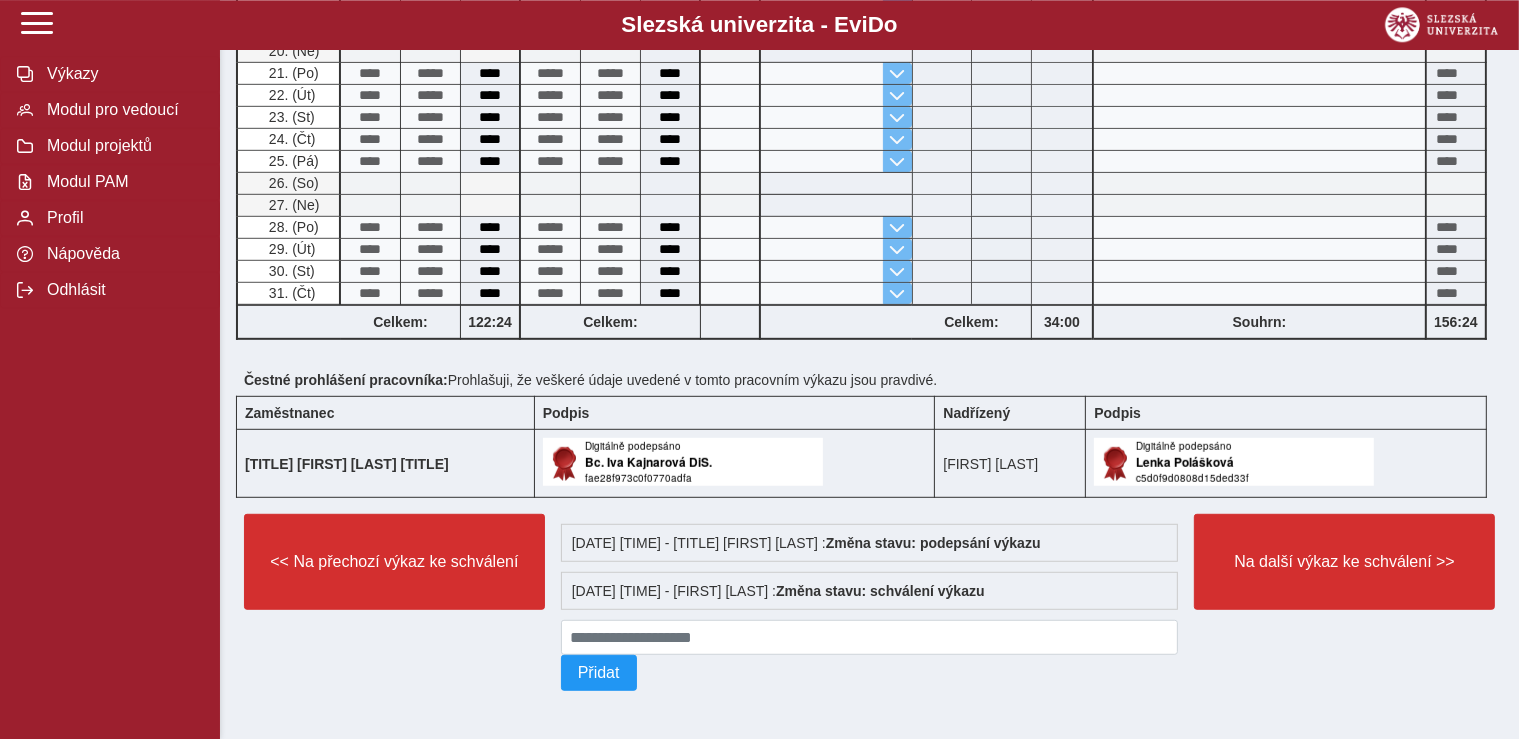 scroll, scrollTop: 1081, scrollLeft: 0, axis: vertical 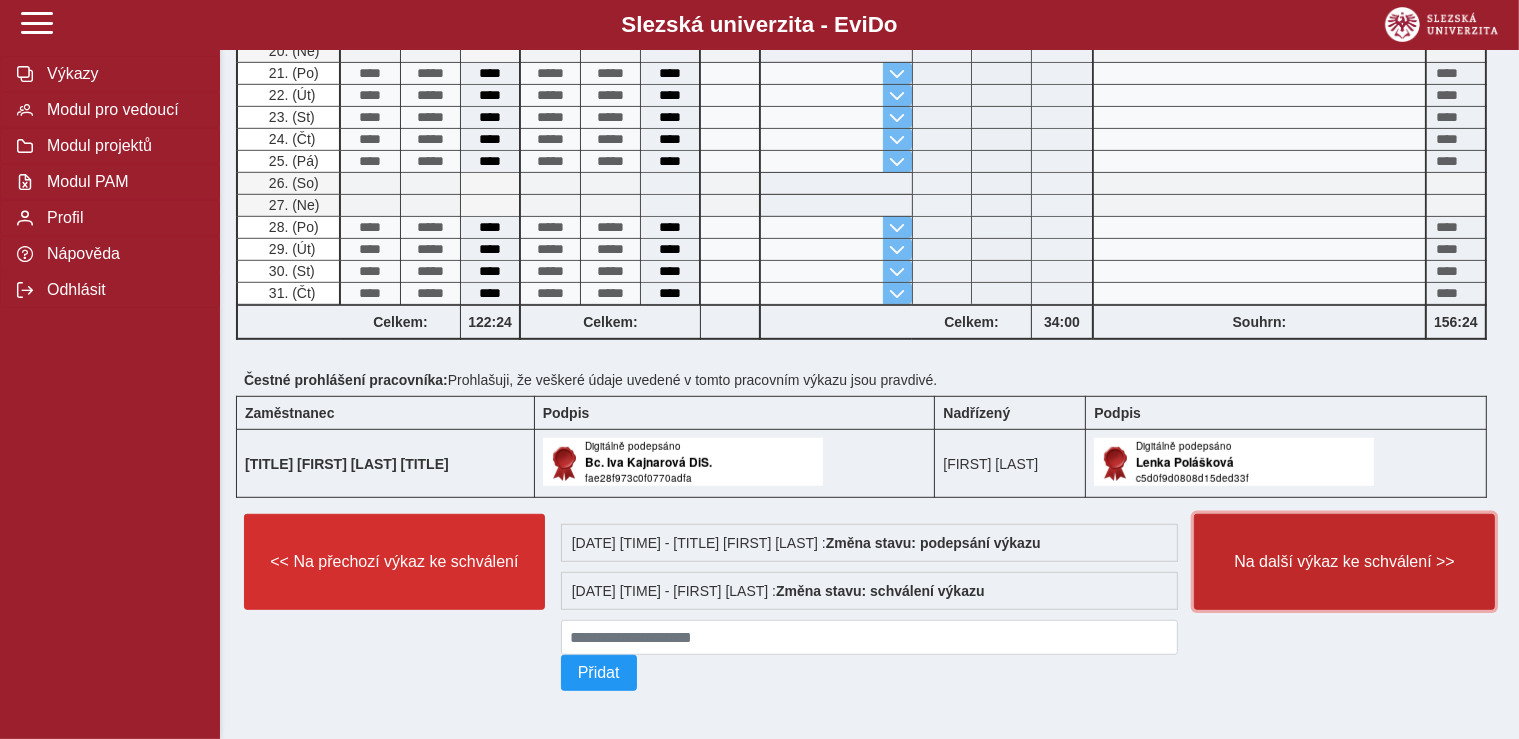 click on "Na další výkaz ke schválení  >>" at bounding box center (1344, 562) 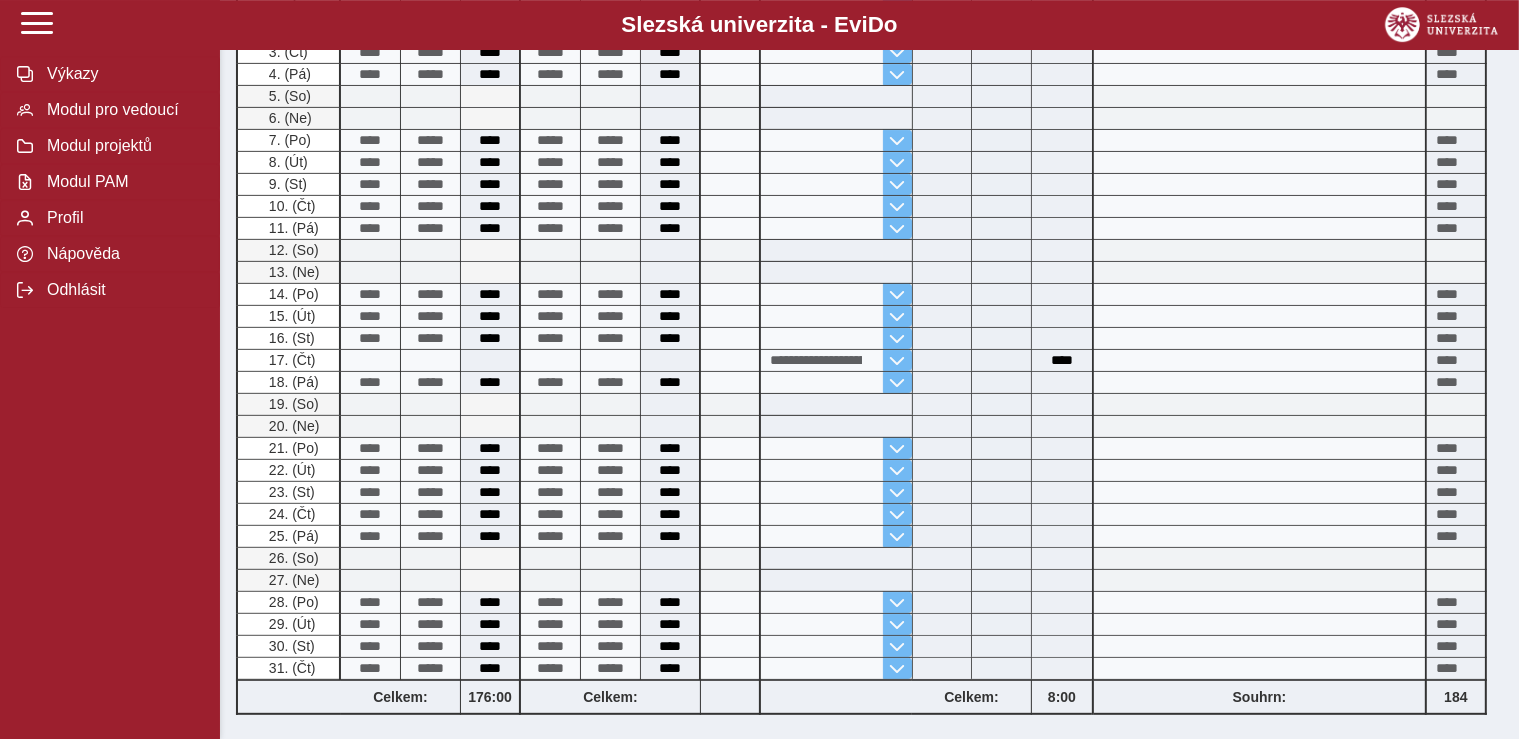 scroll, scrollTop: 844, scrollLeft: 0, axis: vertical 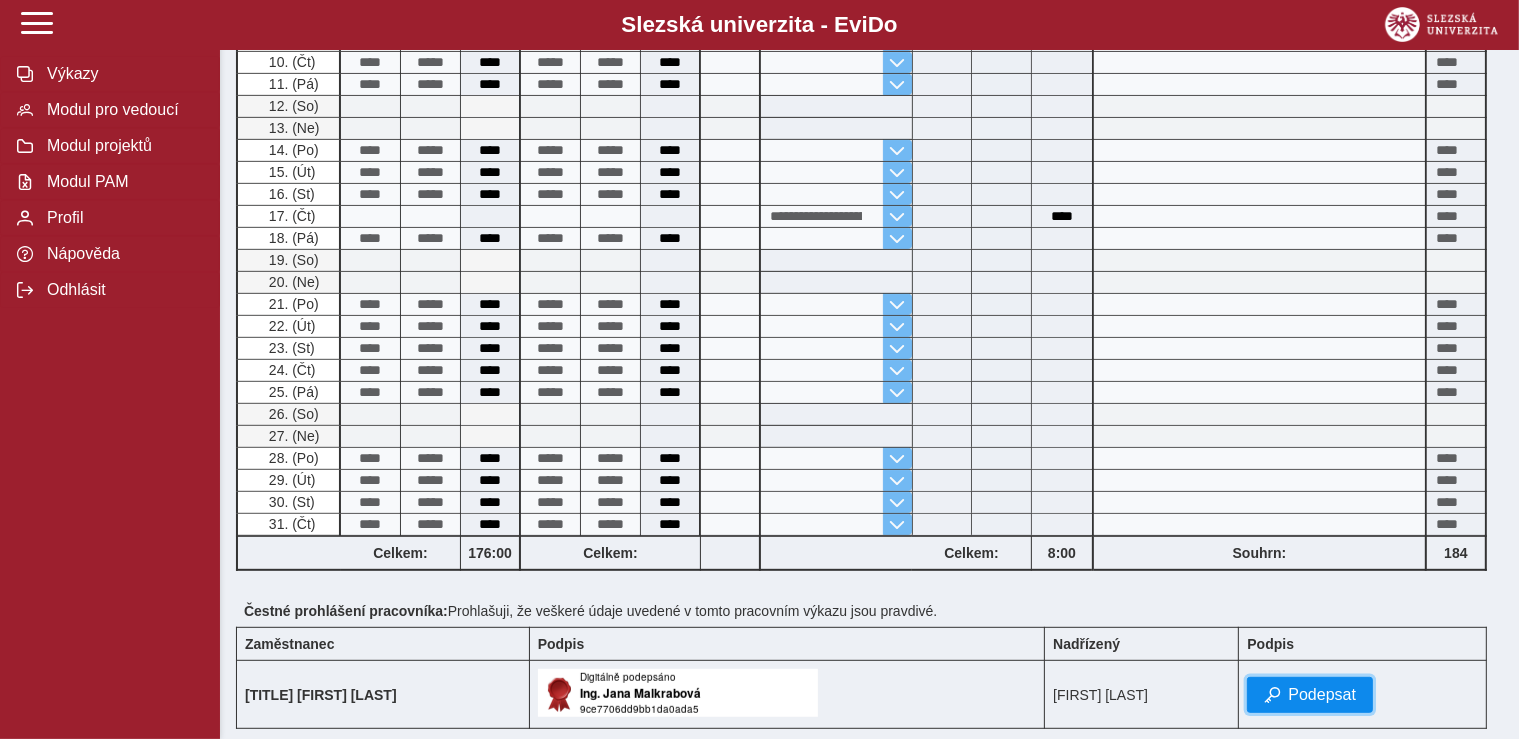 click on "Podepsat" at bounding box center [1310, 695] 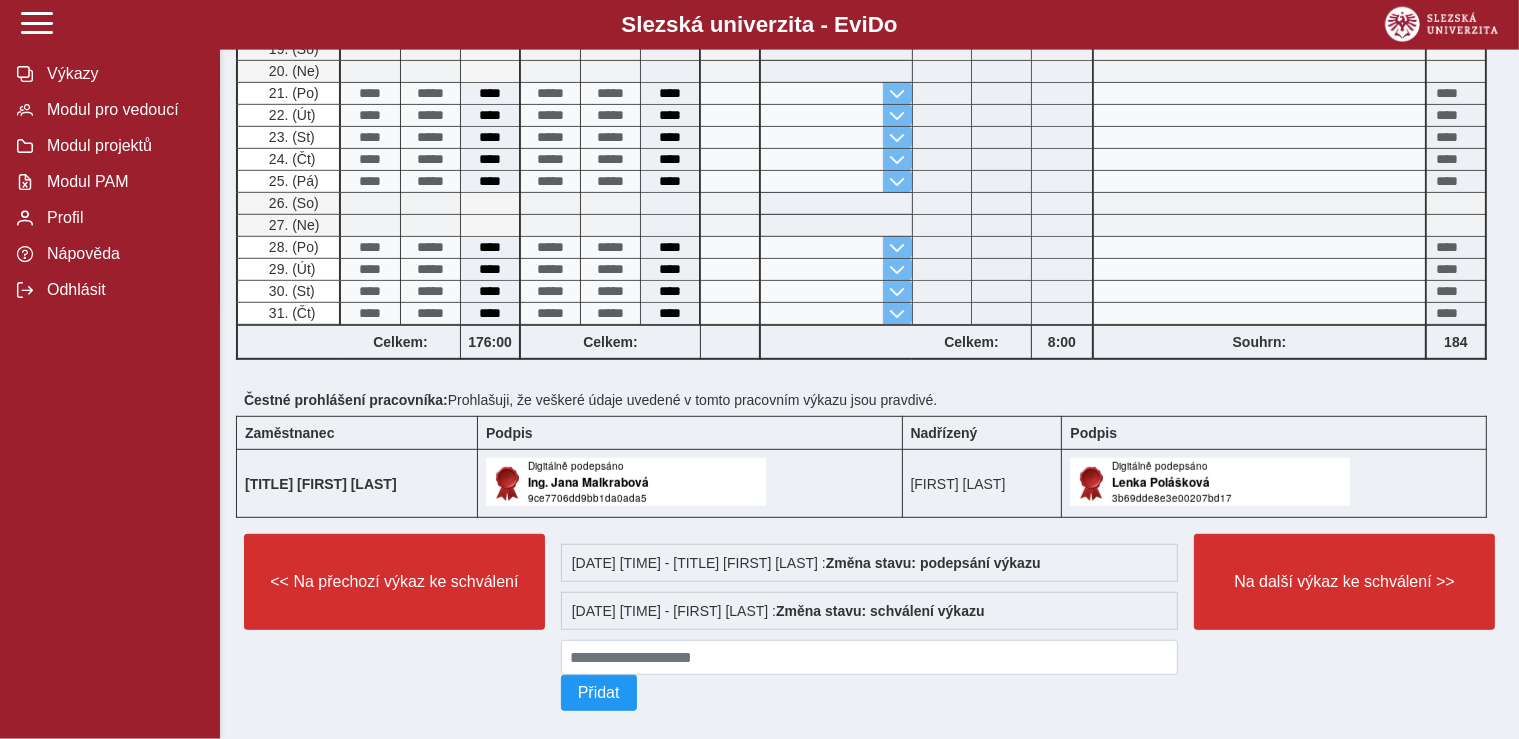 scroll, scrollTop: 1056, scrollLeft: 0, axis: vertical 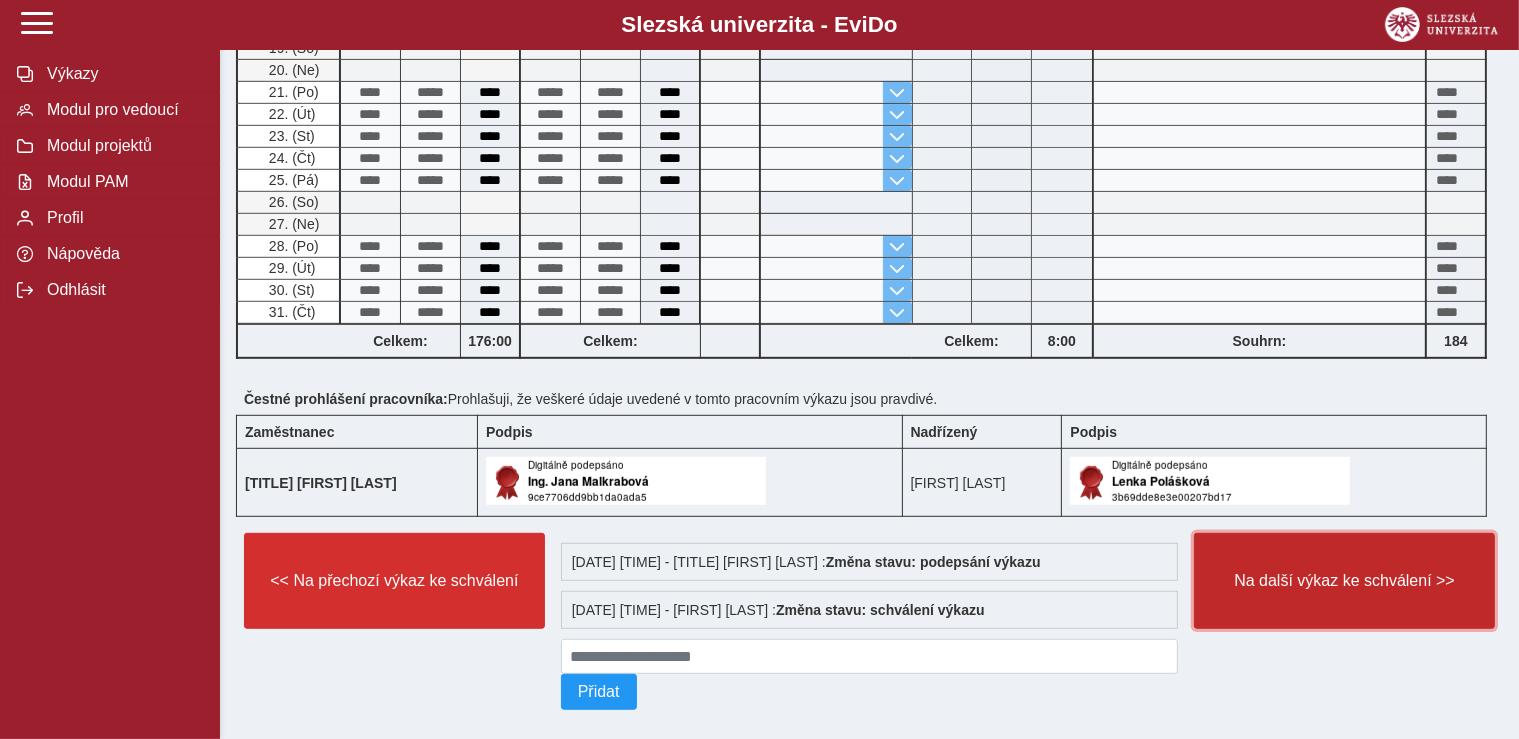 click on "Na další výkaz ke schválení  >>" at bounding box center [1344, 581] 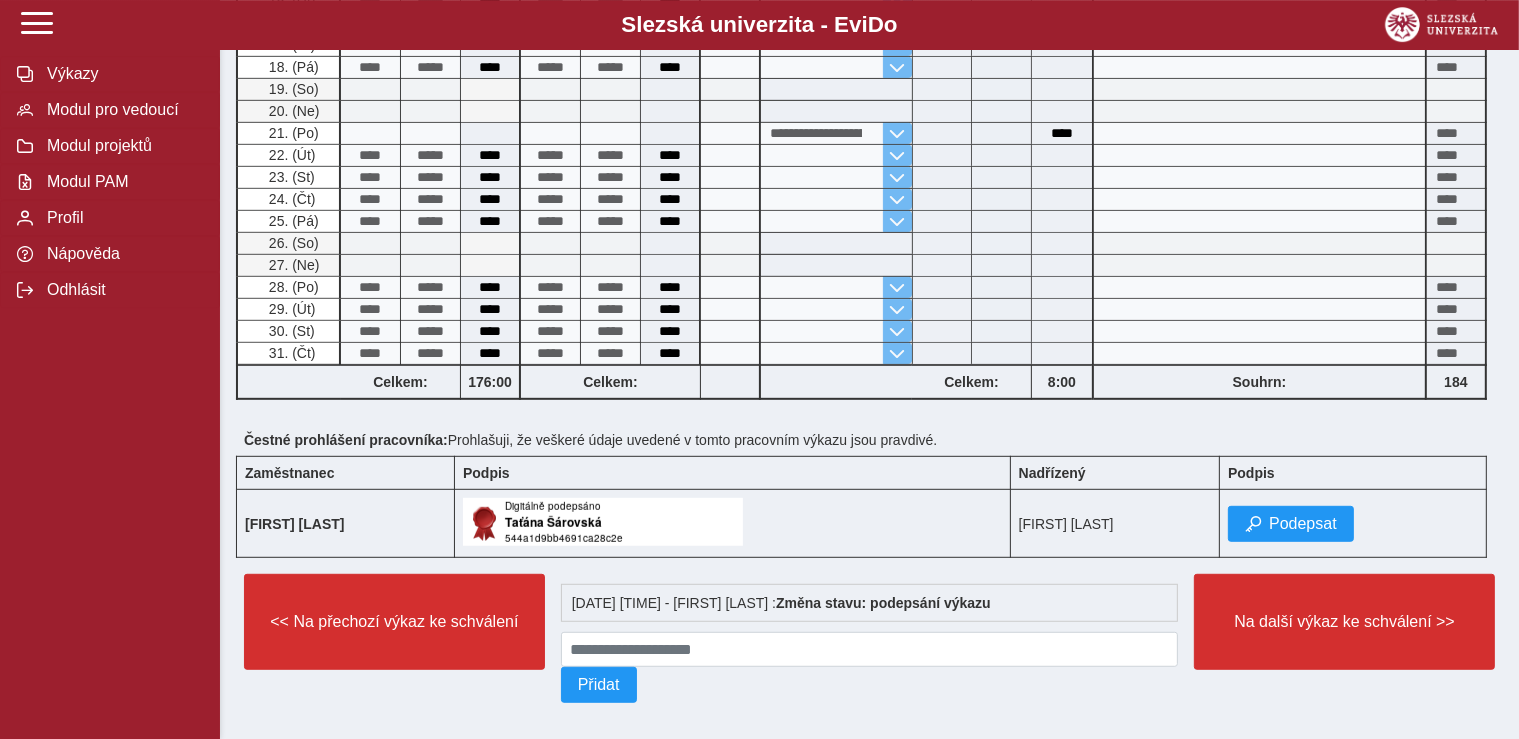 scroll, scrollTop: 1033, scrollLeft: 0, axis: vertical 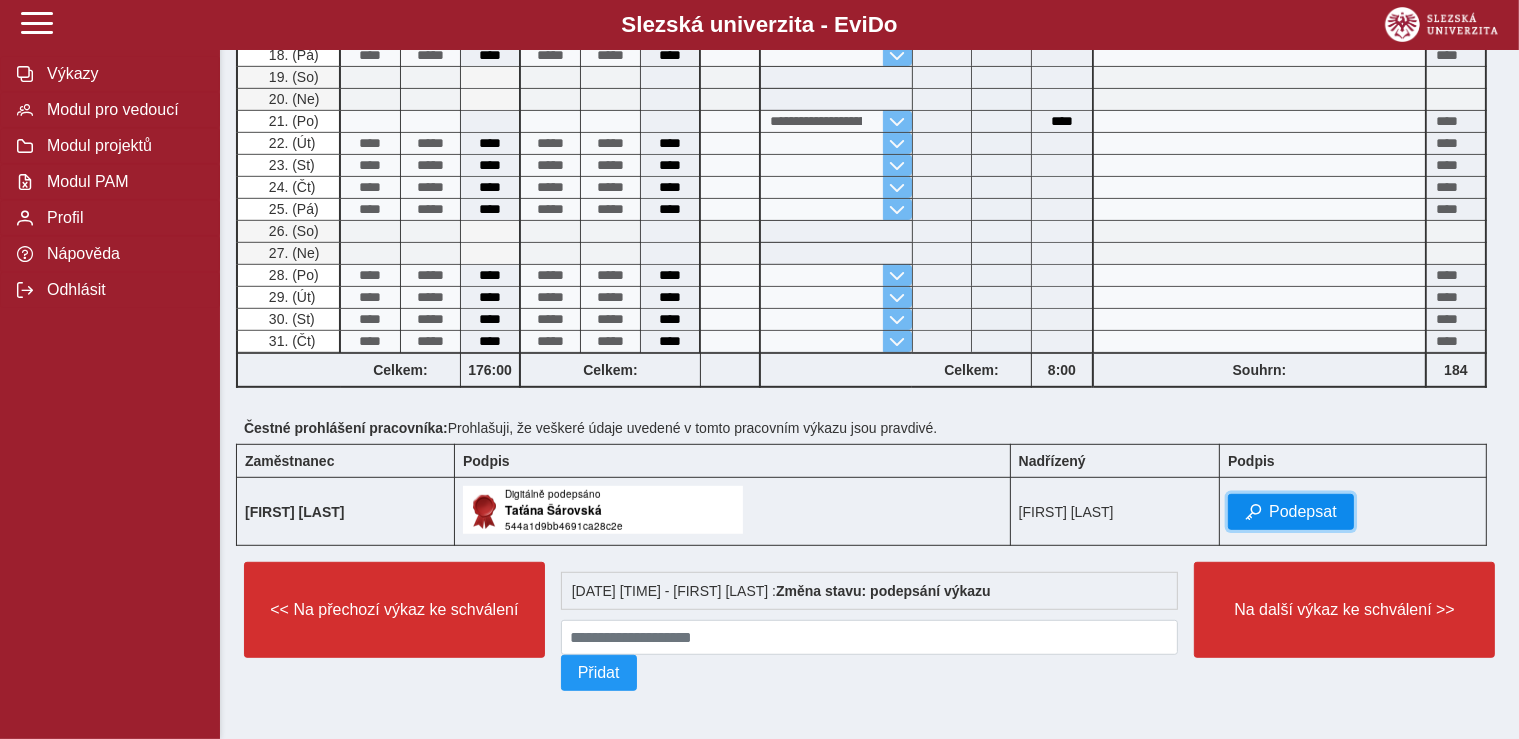 click on "Podepsat" at bounding box center (1303, 512) 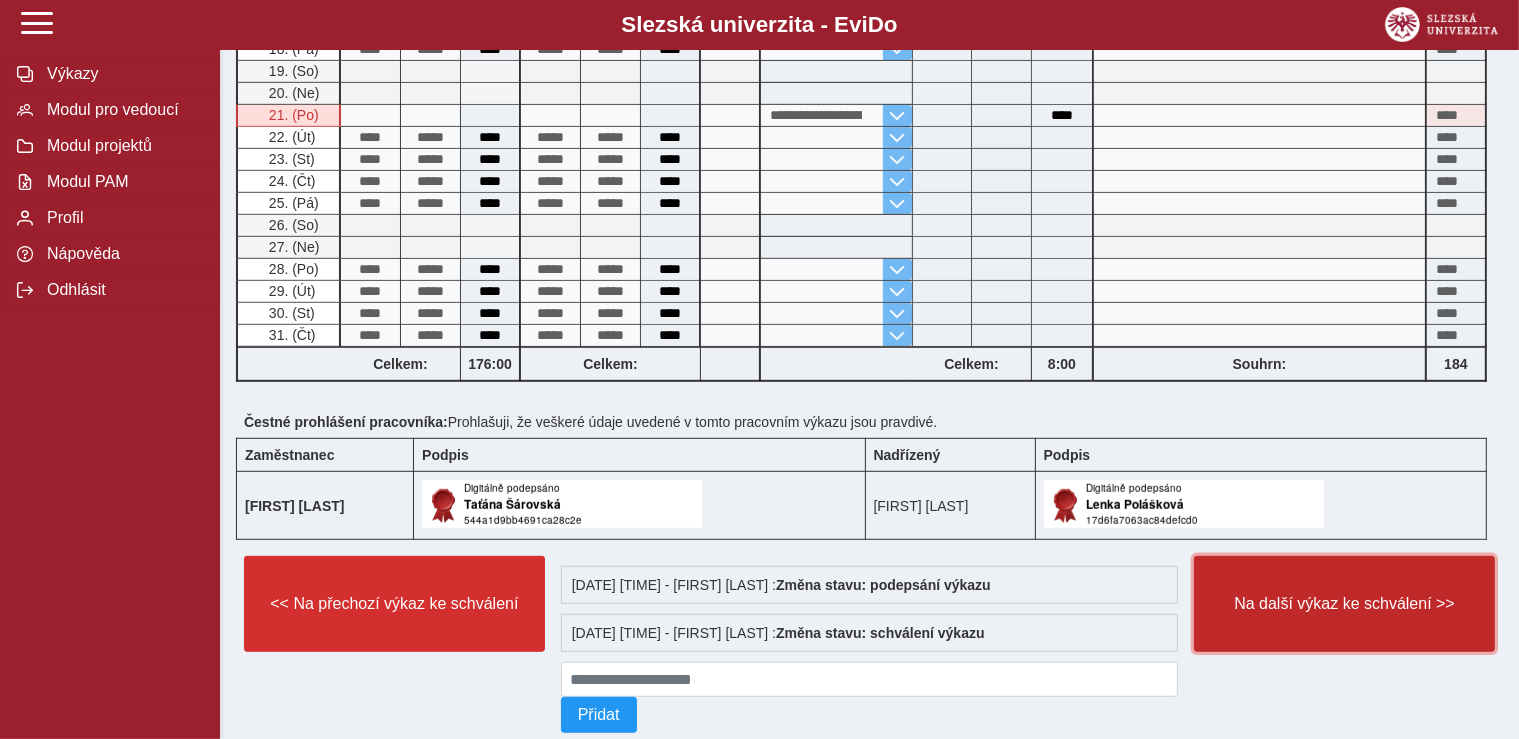 click on "Na další výkaz ke schválení  >>" at bounding box center [1344, 604] 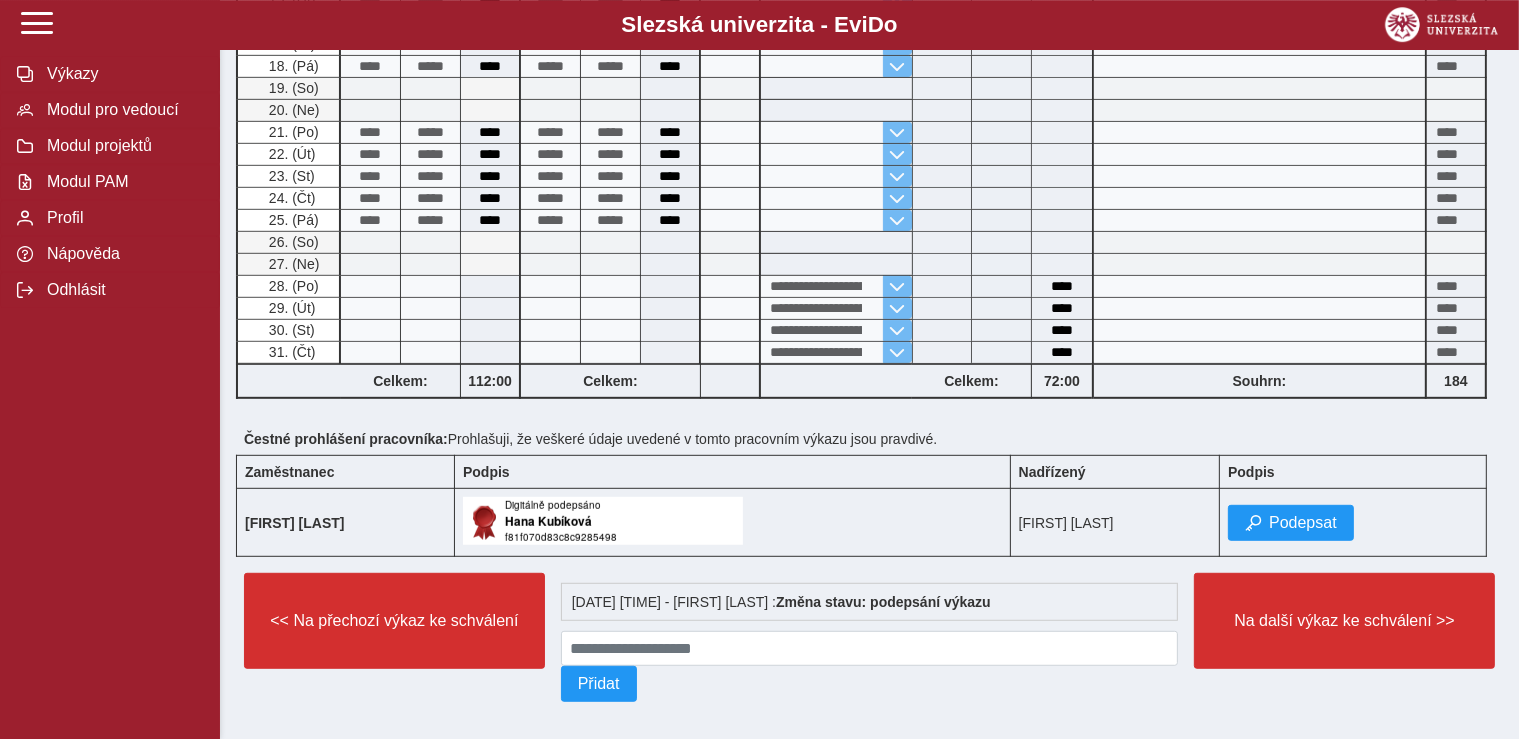 scroll, scrollTop: 1033, scrollLeft: 0, axis: vertical 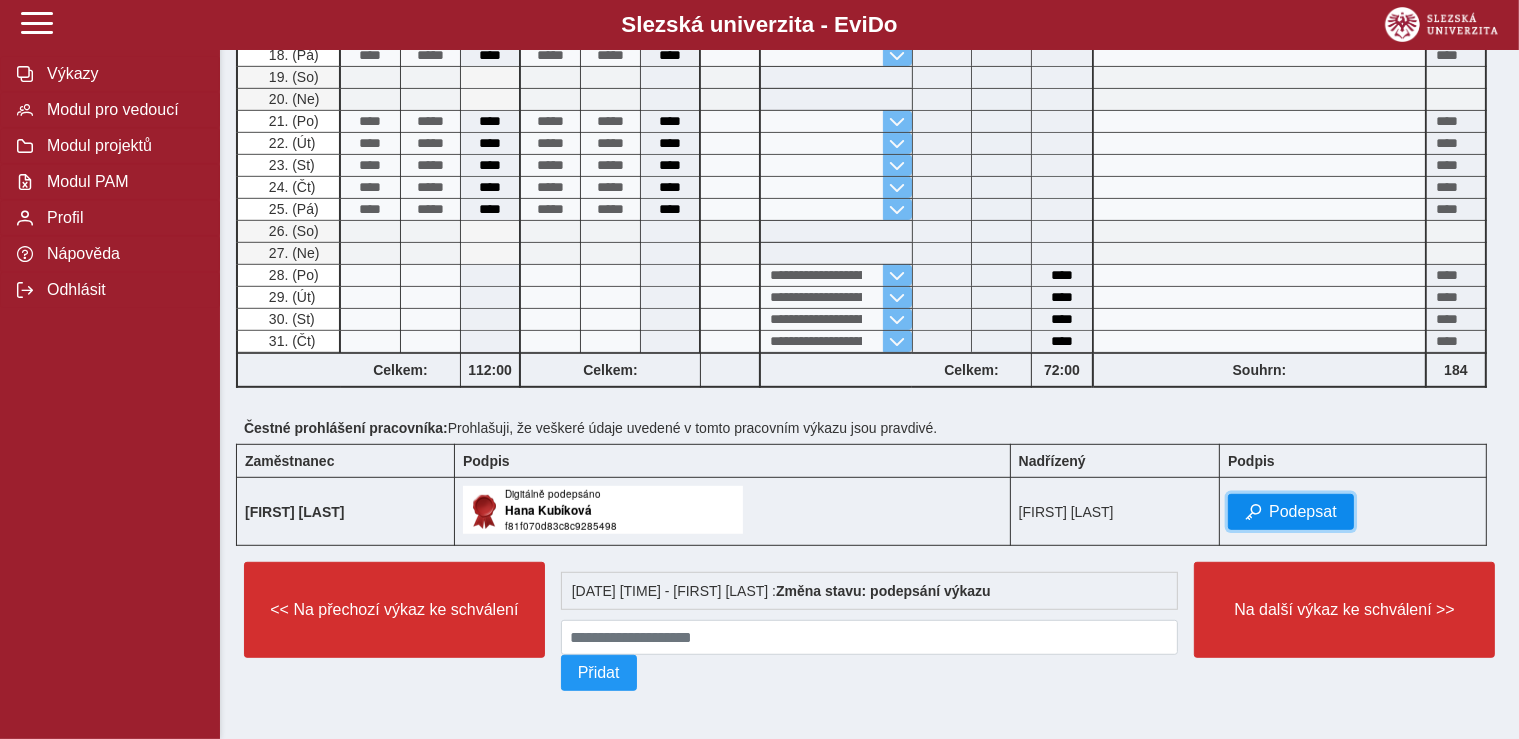 click on "Podepsat" at bounding box center (1291, 512) 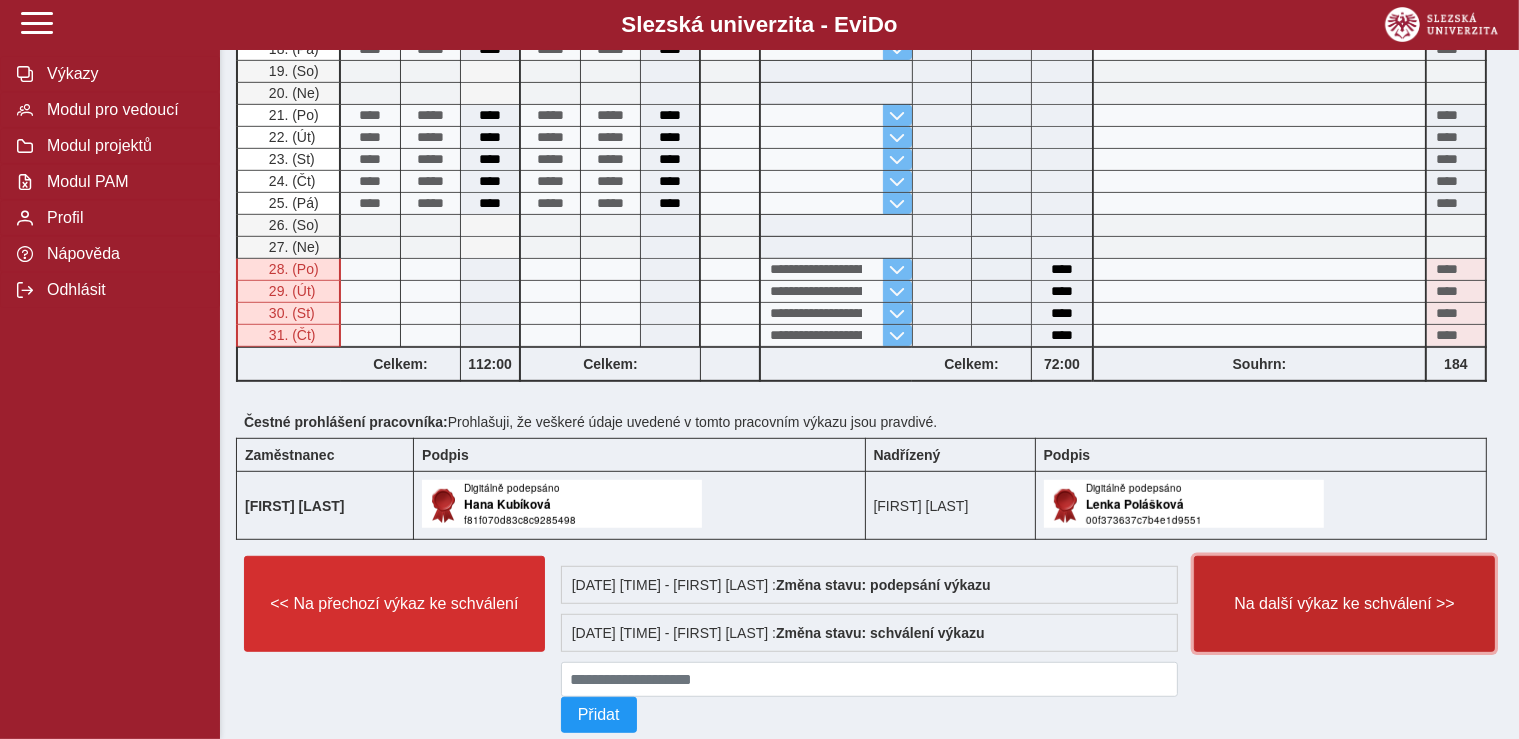 click on "Na další výkaz ke schválení  >>" at bounding box center (1344, 604) 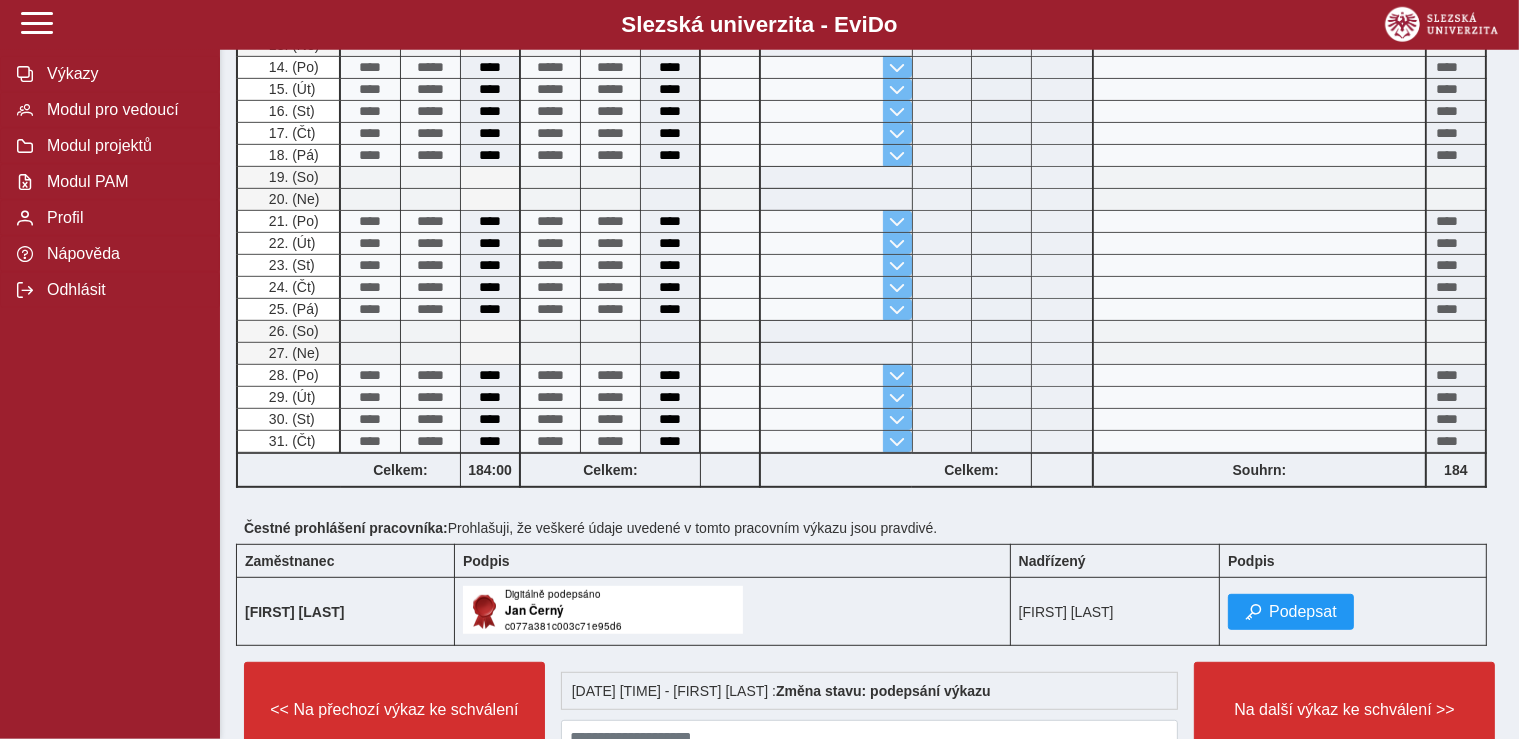 scroll, scrollTop: 950, scrollLeft: 0, axis: vertical 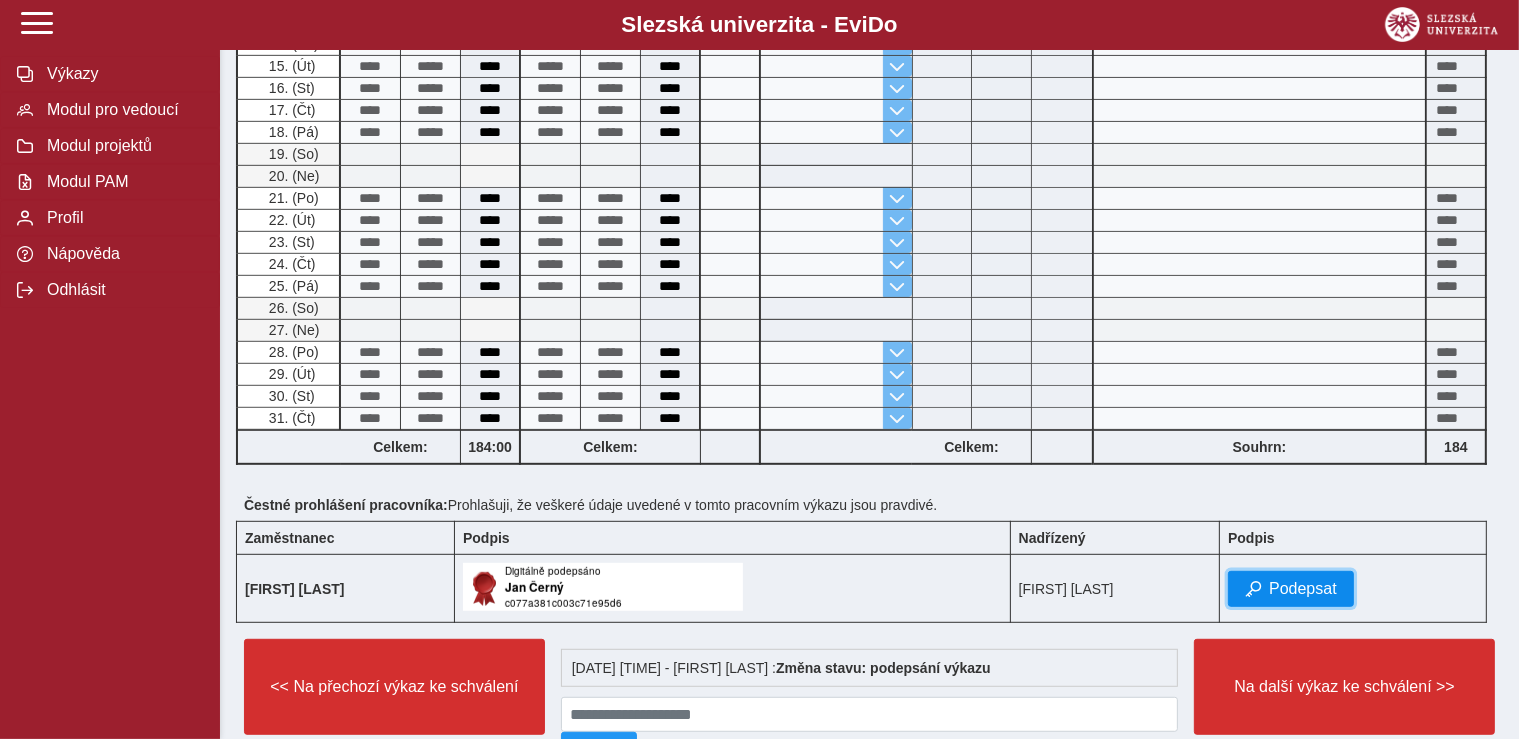 click on "Podepsat" at bounding box center (1303, 589) 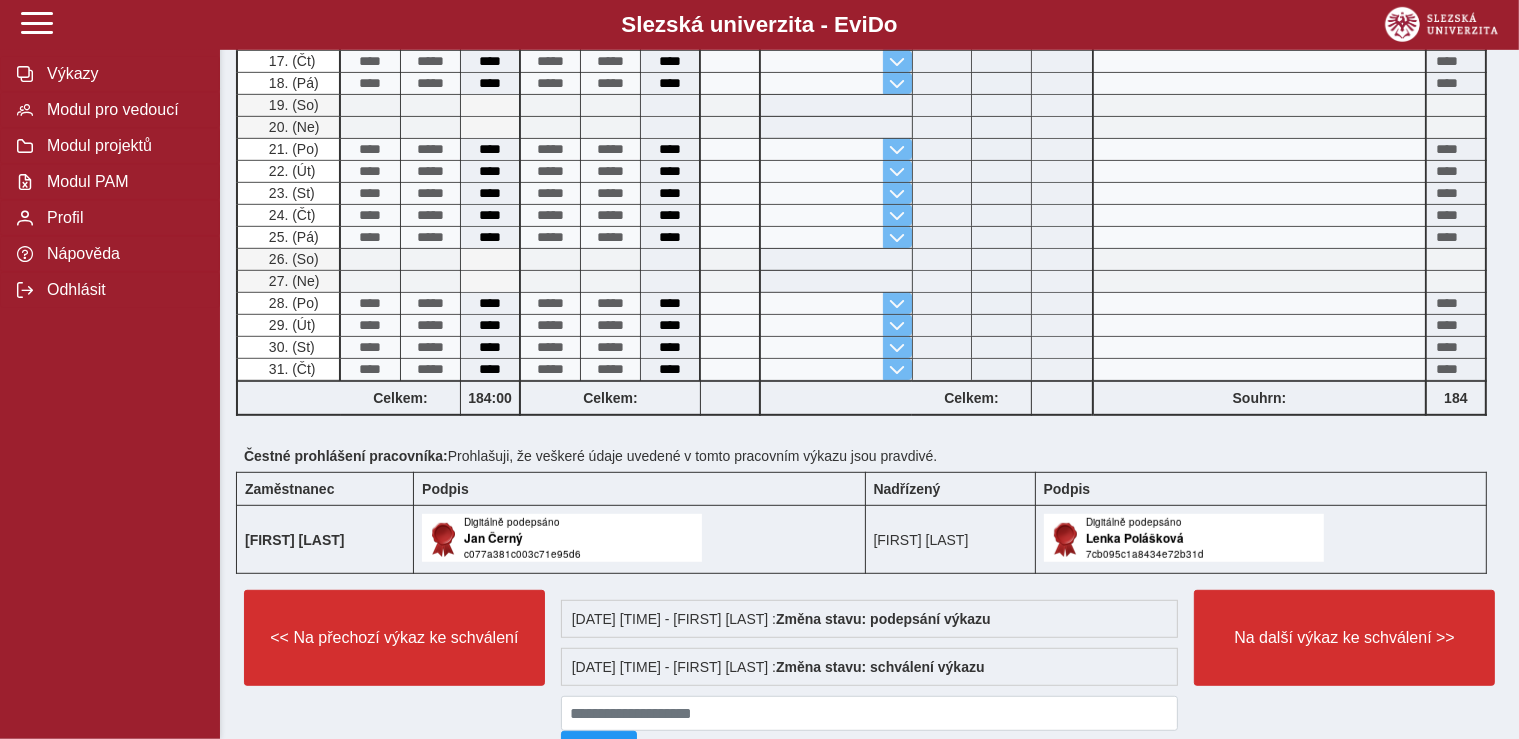 scroll, scrollTop: 1003, scrollLeft: 0, axis: vertical 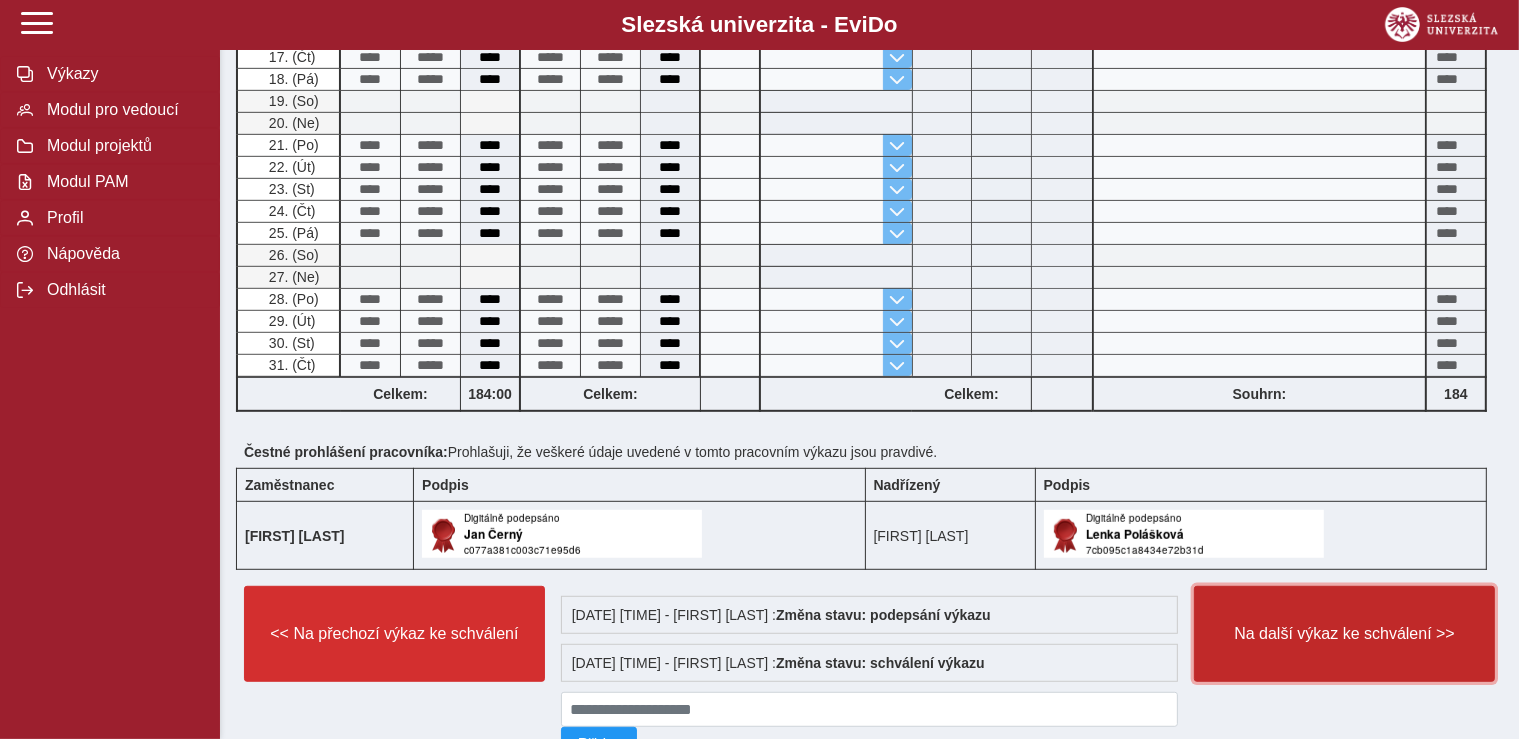 click on "Na další výkaz ke schválení  >>" at bounding box center (1344, 634) 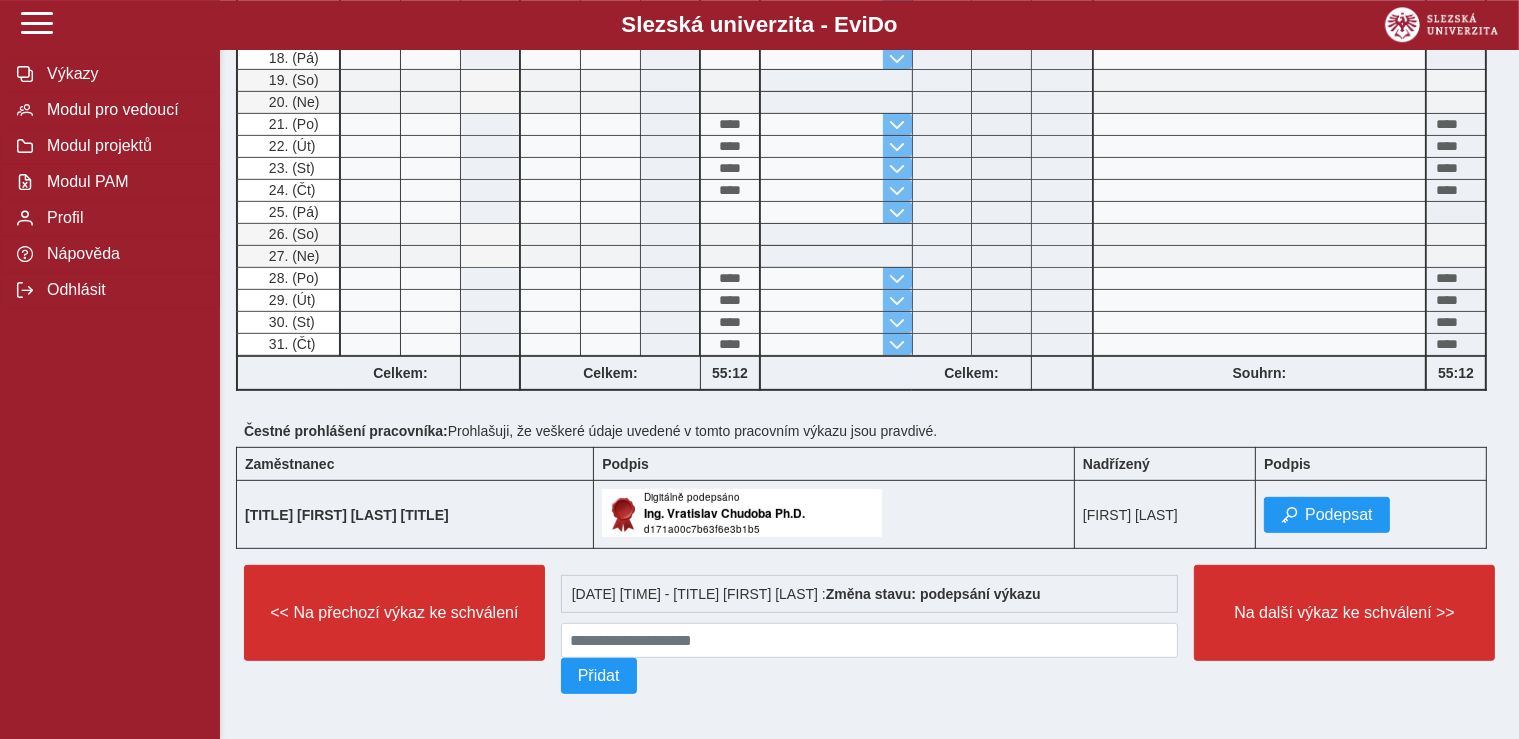 scroll, scrollTop: 809, scrollLeft: 0, axis: vertical 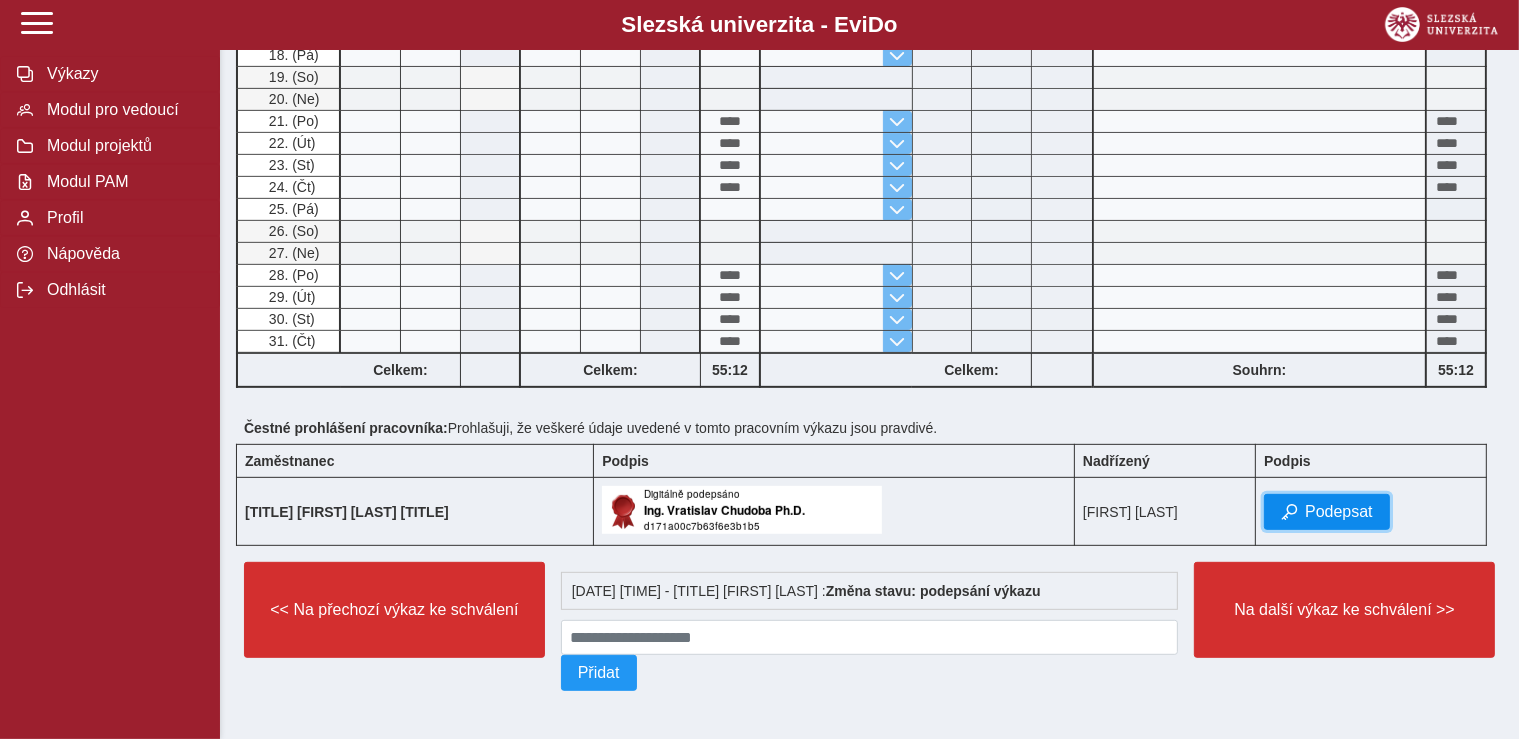 click on "Podepsat" at bounding box center [1339, 512] 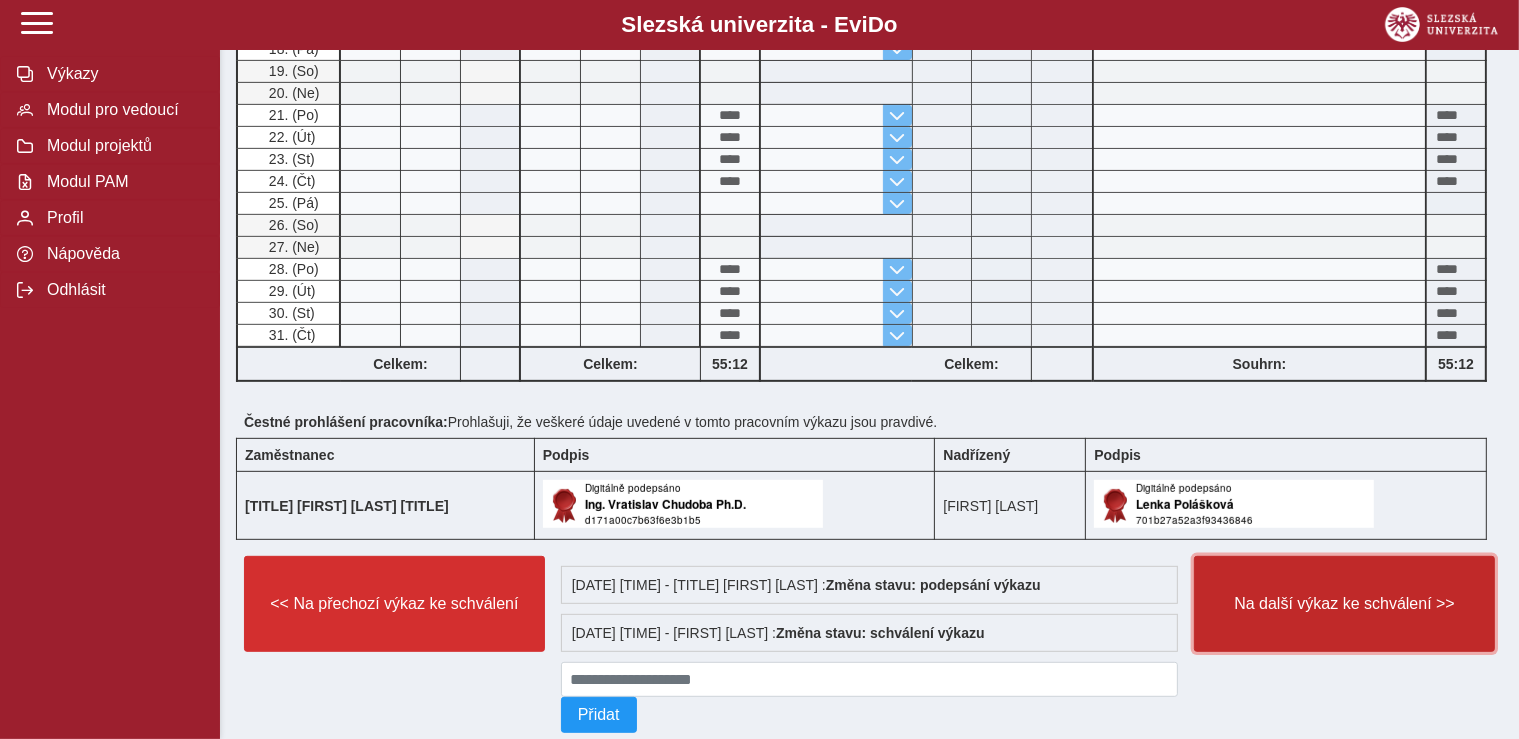 click on "Na další výkaz ke schválení  >>" at bounding box center (1344, 604) 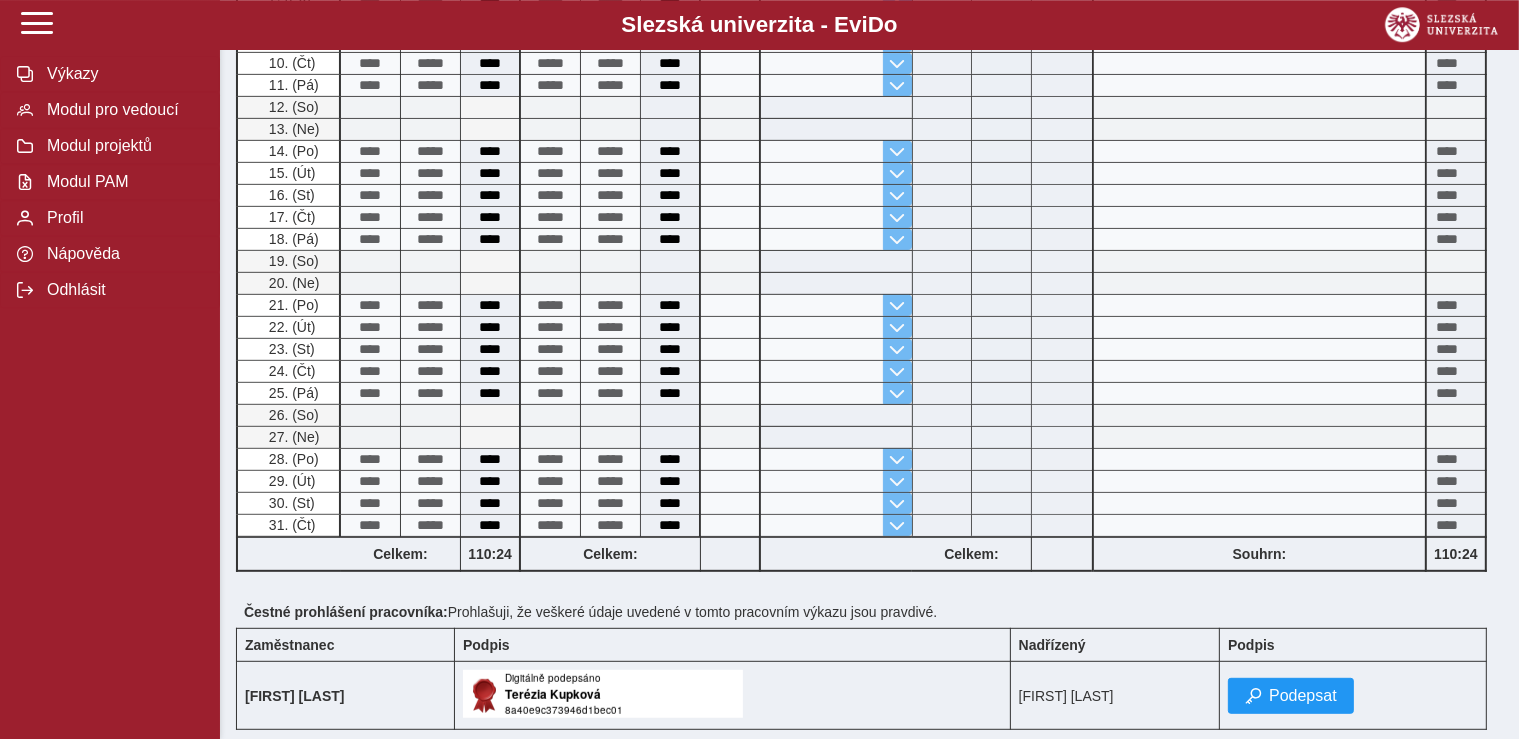 scroll, scrollTop: 844, scrollLeft: 0, axis: vertical 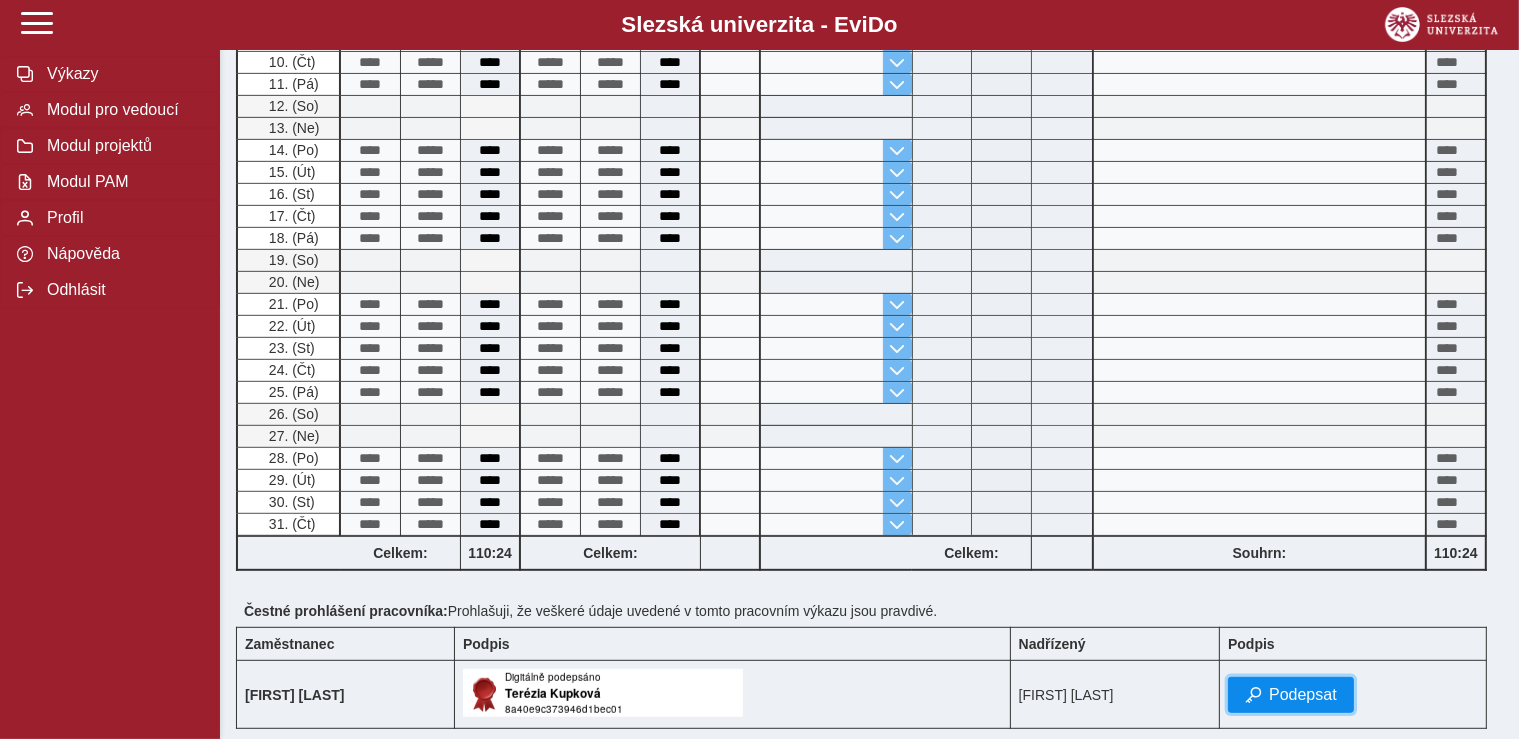 click on "Podepsat" at bounding box center (1303, 695) 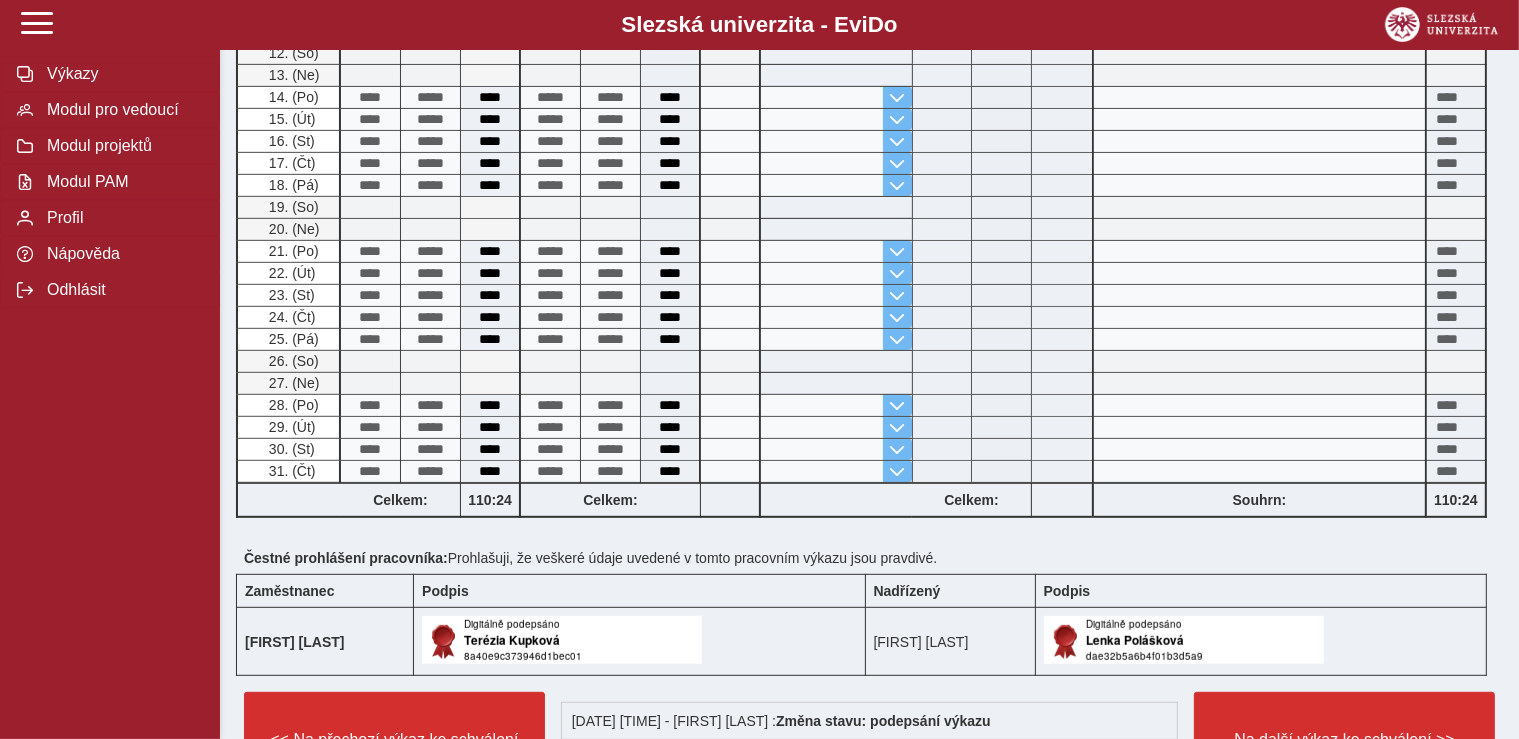 scroll, scrollTop: 950, scrollLeft: 0, axis: vertical 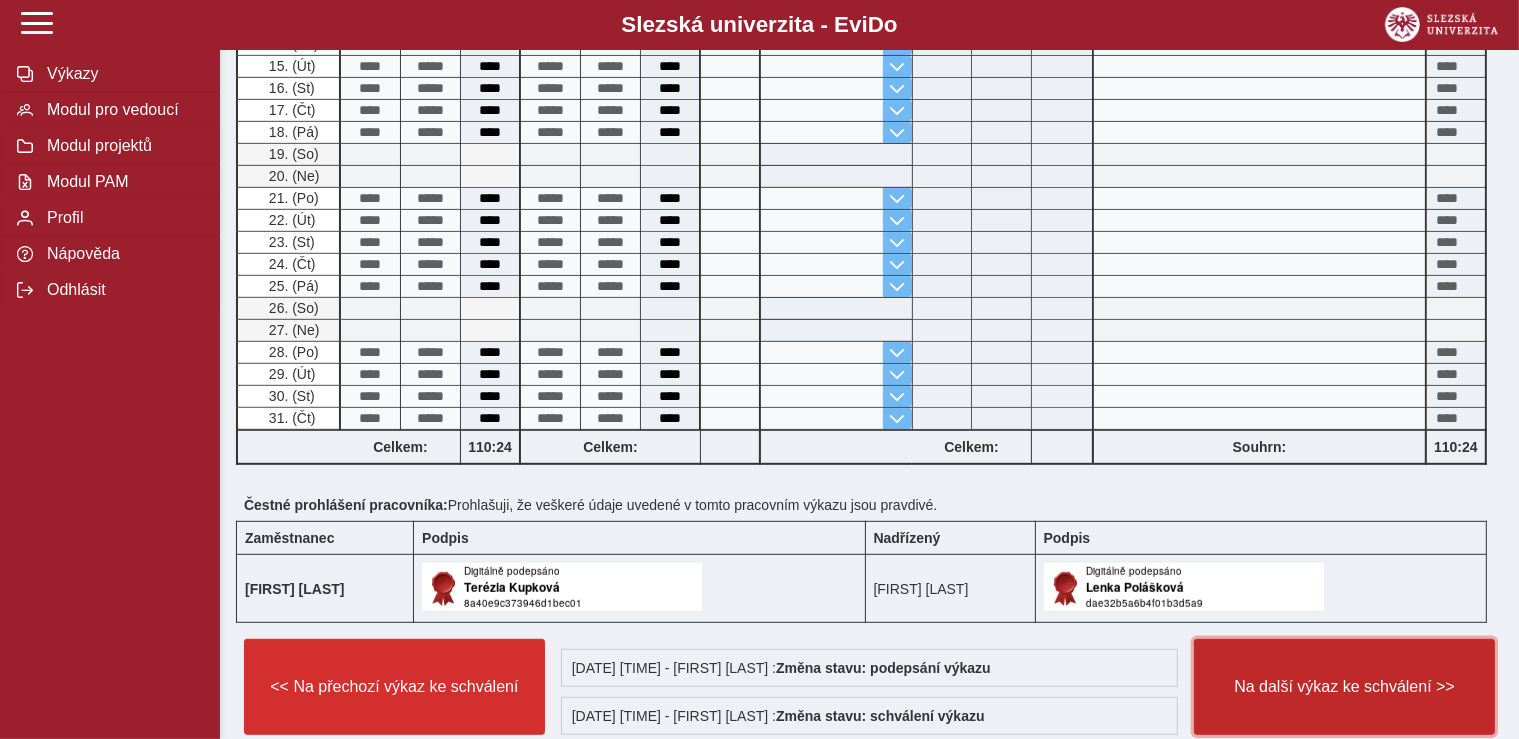 click on "Na další výkaz ke schválení  >>" at bounding box center (1344, 687) 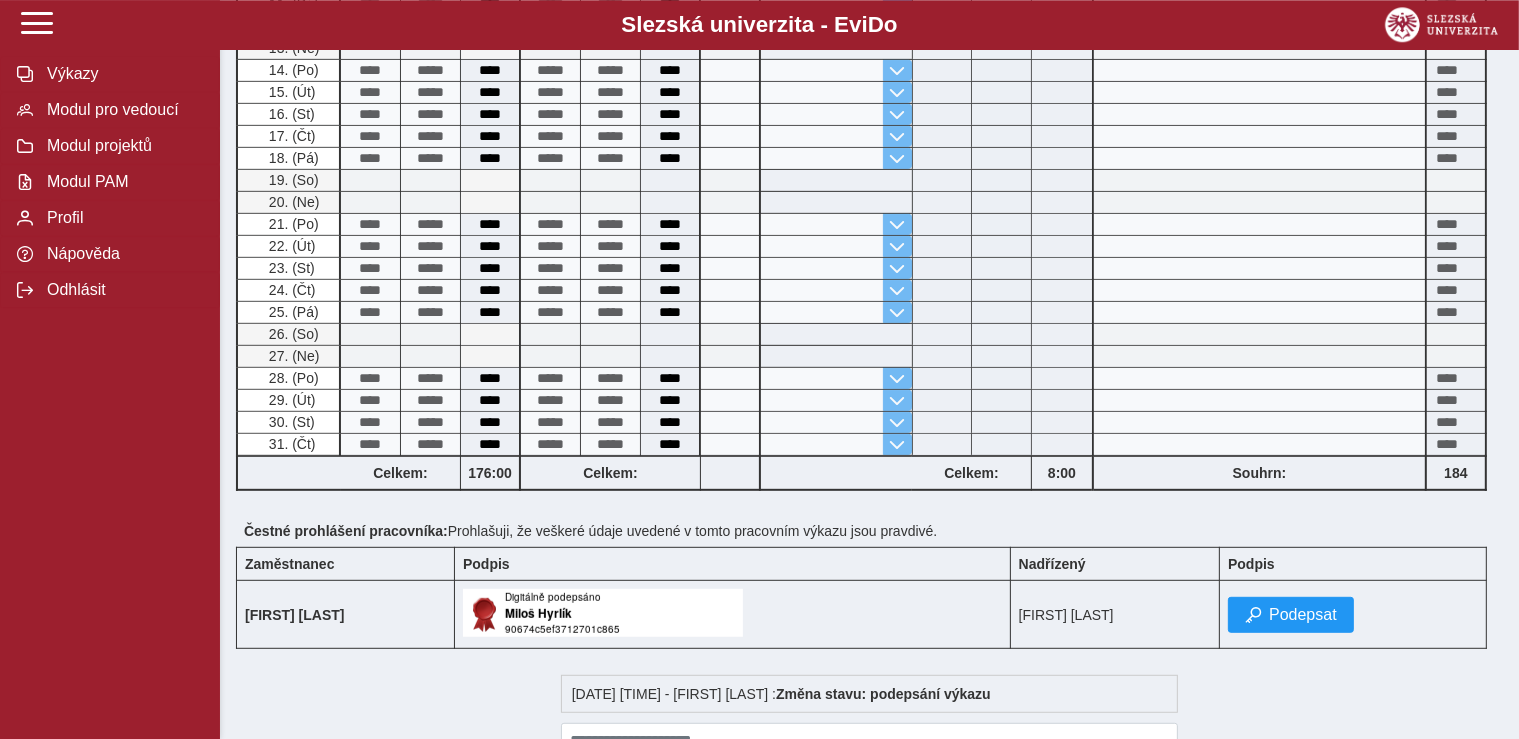 scroll, scrollTop: 950, scrollLeft: 0, axis: vertical 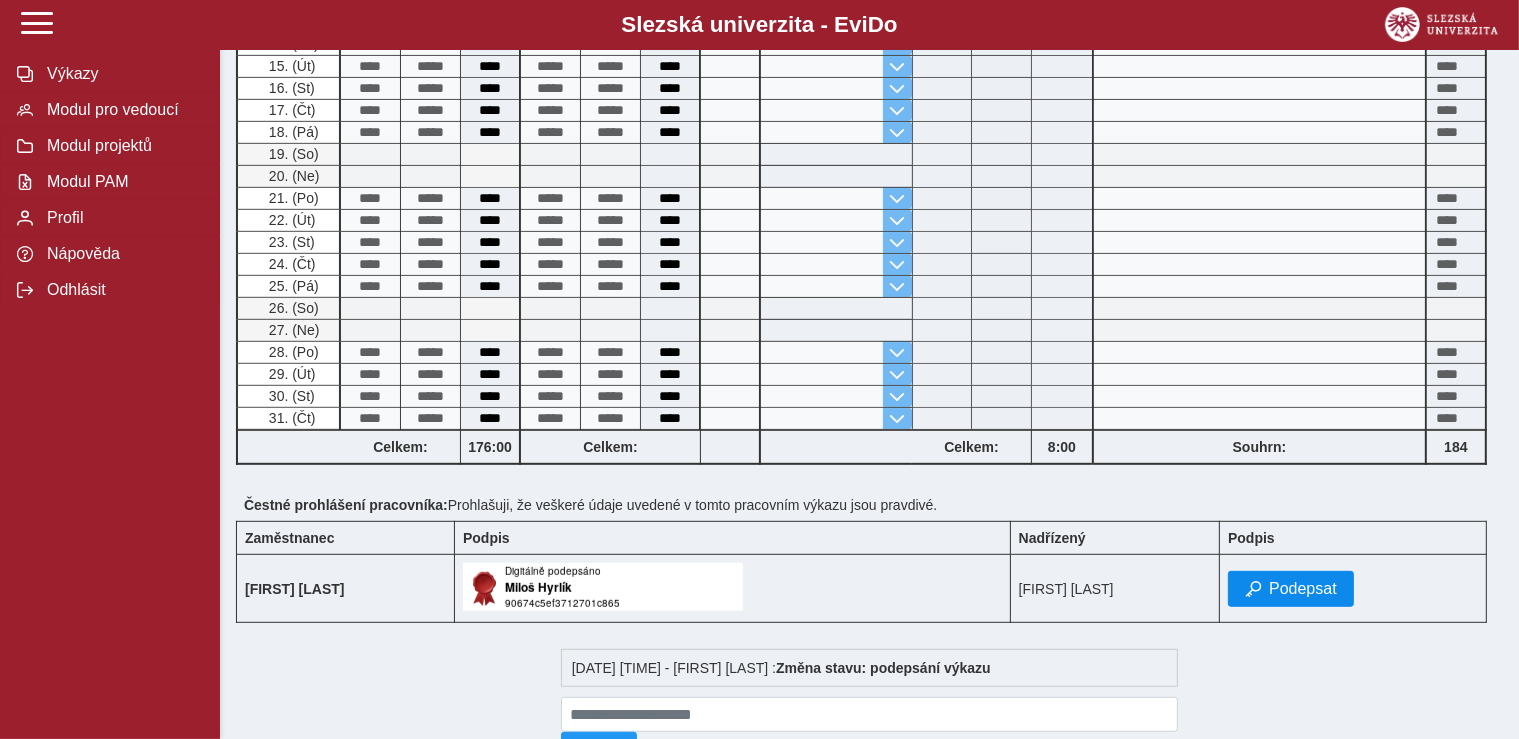 drag, startPoint x: 1298, startPoint y: 566, endPoint x: 1284, endPoint y: 597, distance: 34.0147 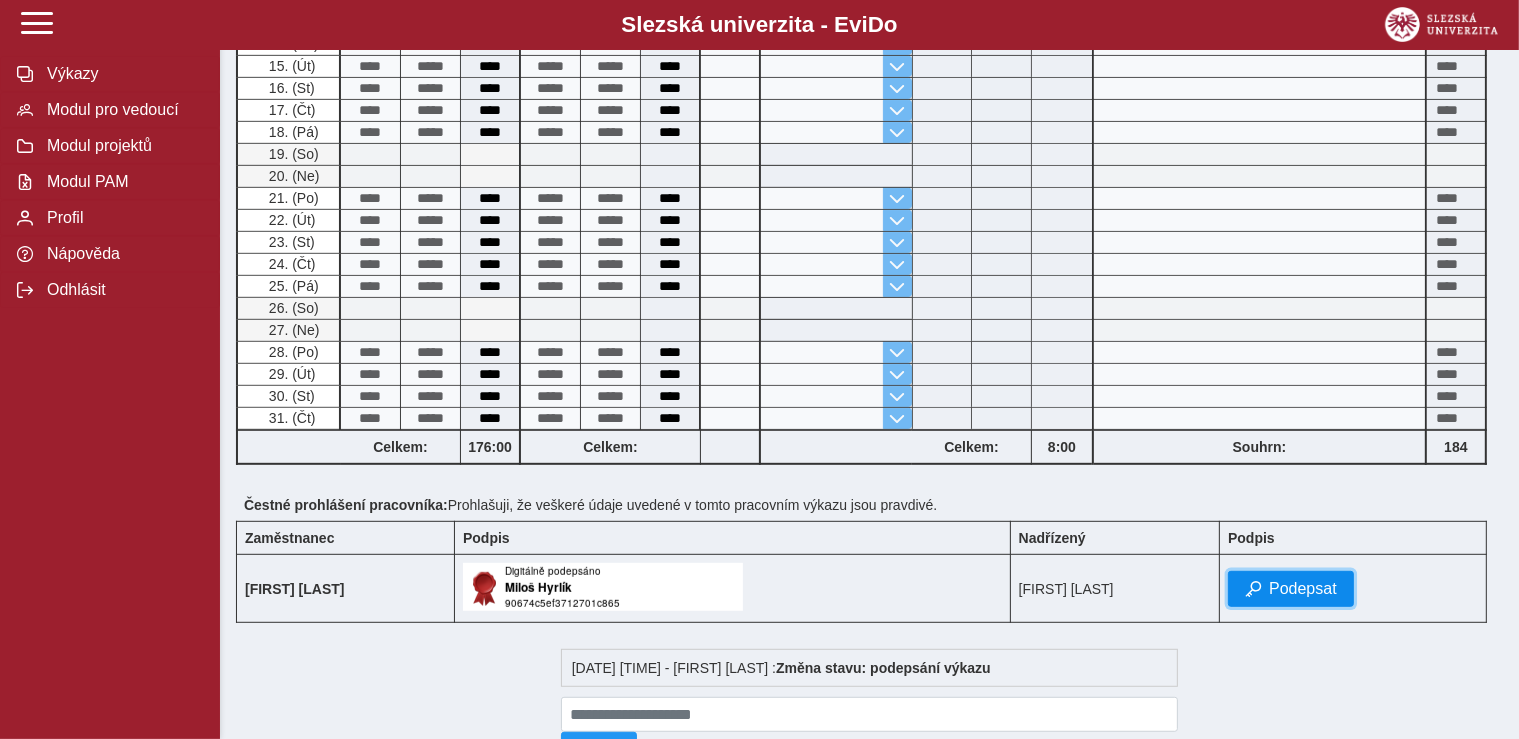 click on "Podepsat" at bounding box center (1303, 589) 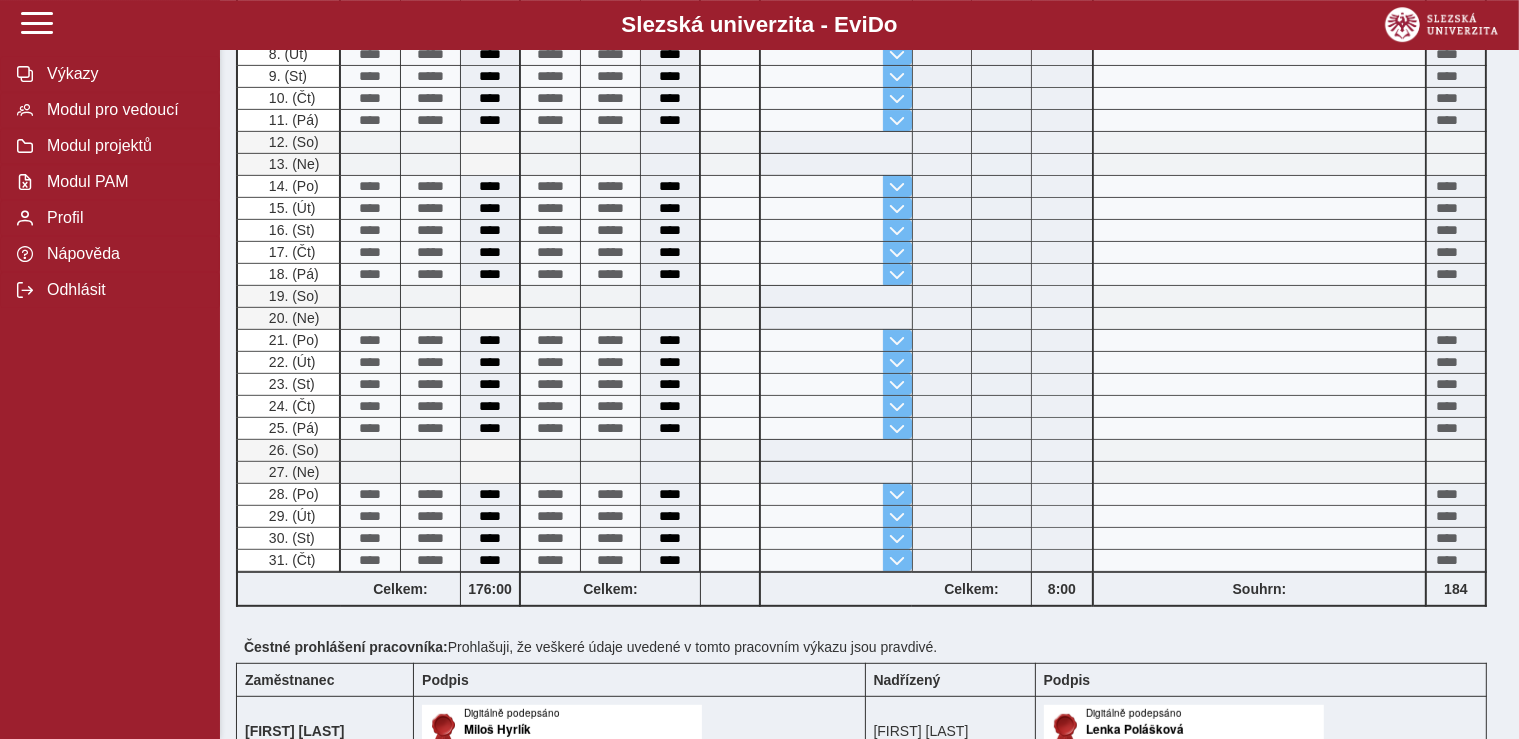 scroll, scrollTop: 553, scrollLeft: 0, axis: vertical 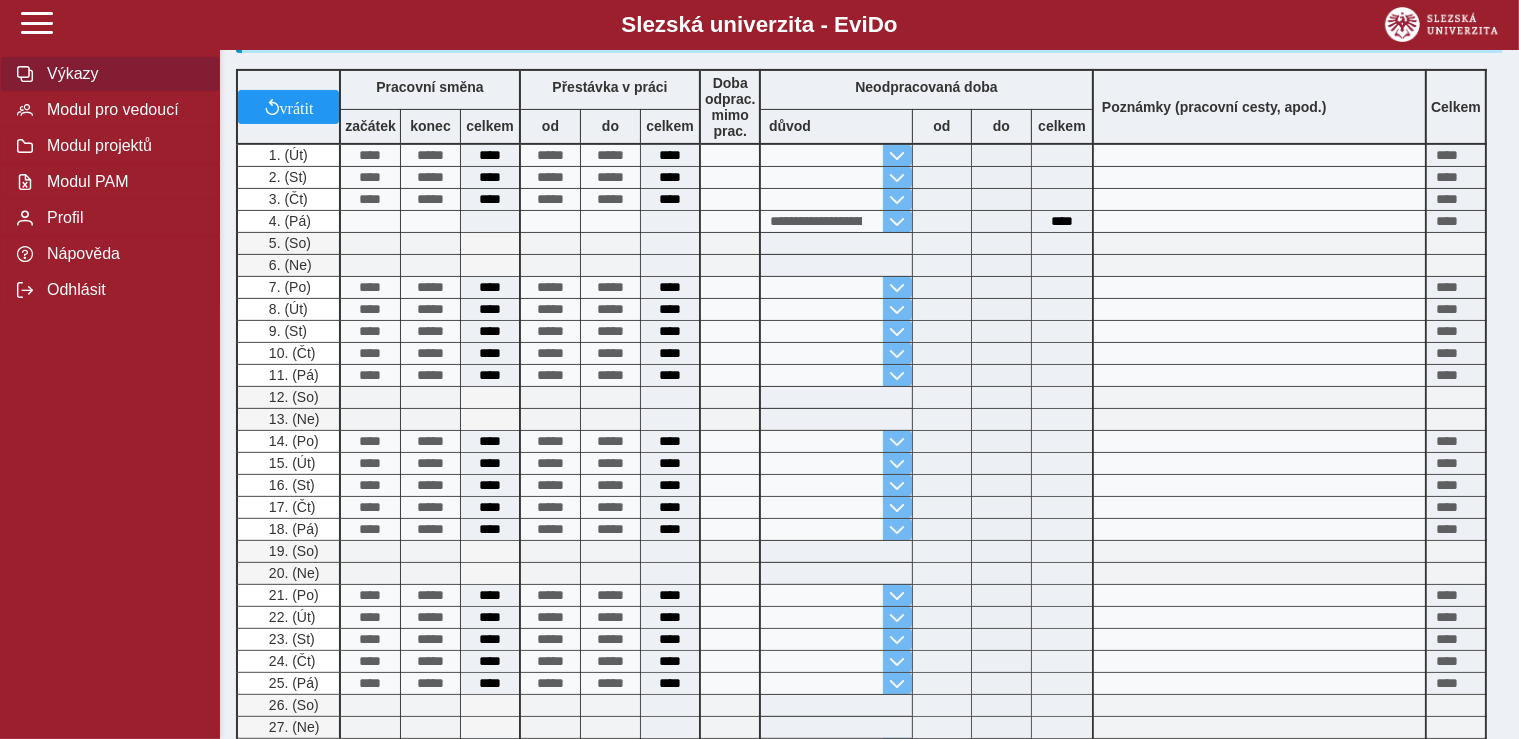 click on "Výkazy" at bounding box center (122, 74) 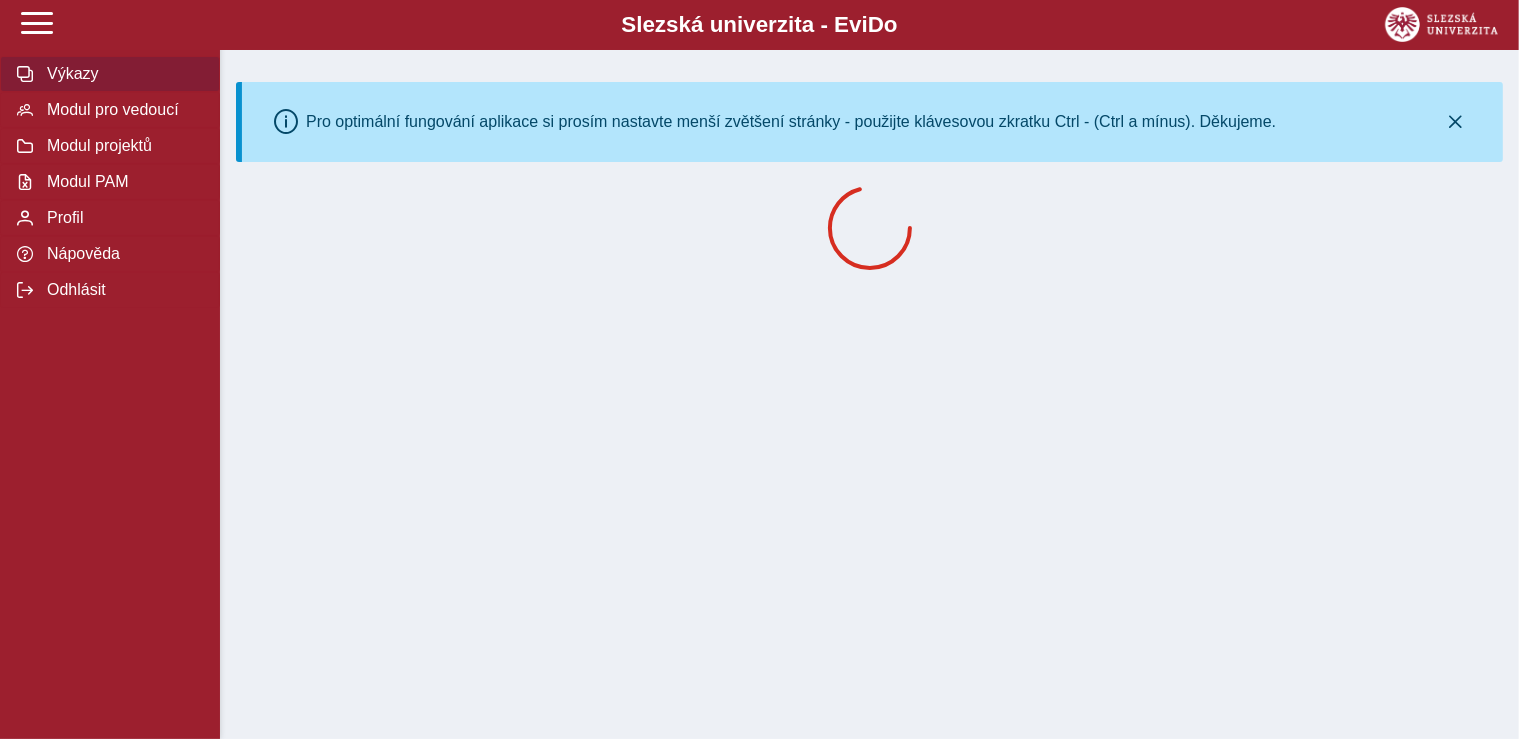 scroll, scrollTop: 0, scrollLeft: 0, axis: both 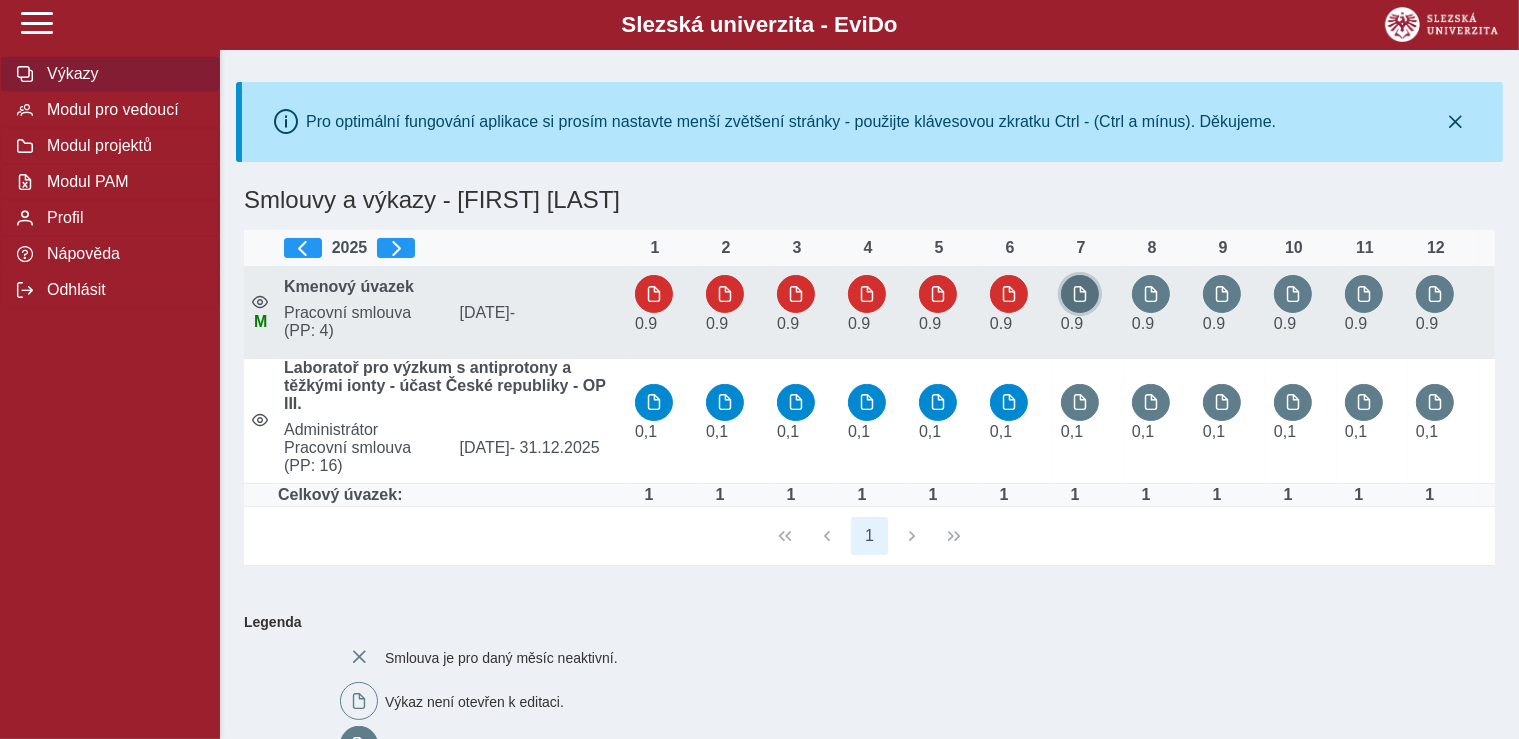 click at bounding box center (1080, 294) 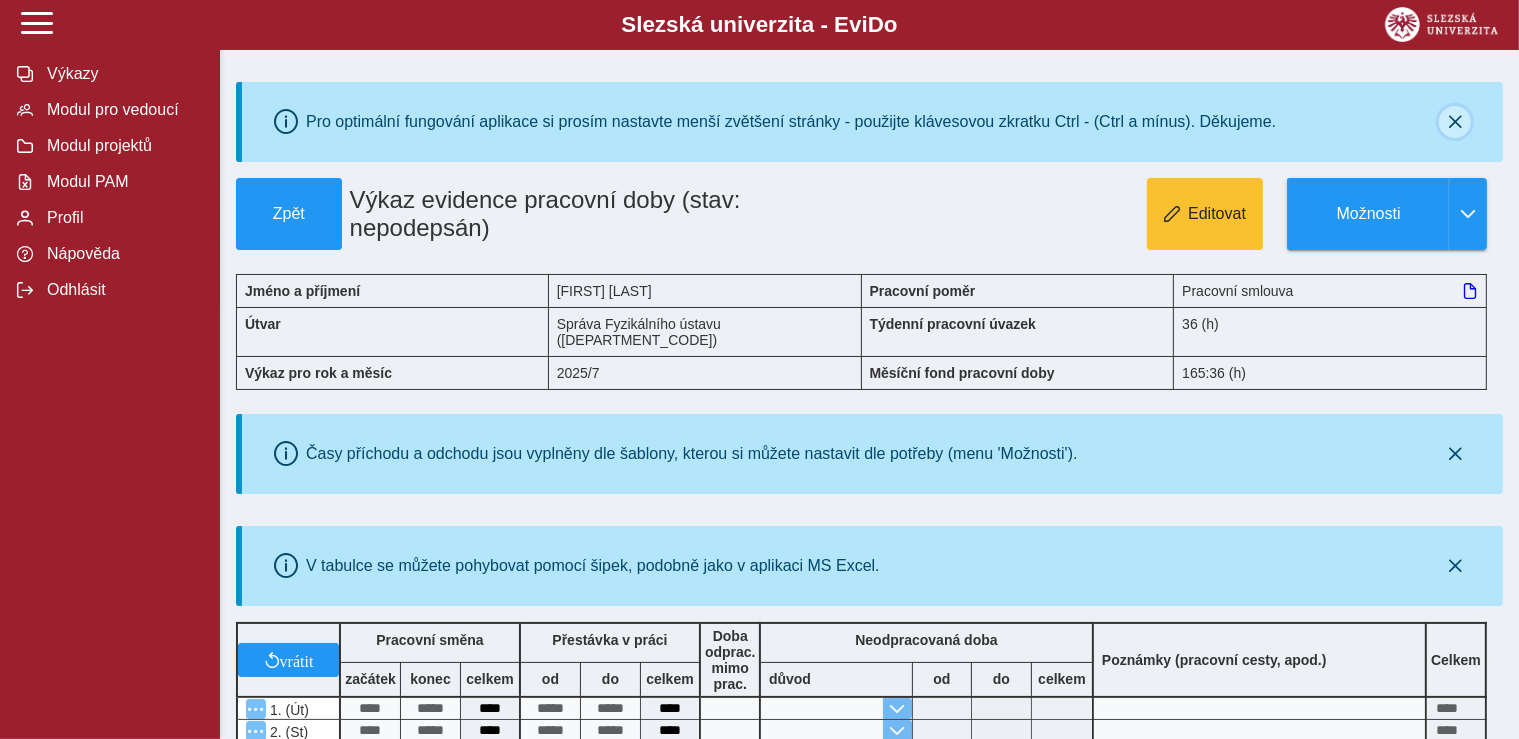 click at bounding box center (1455, 122) 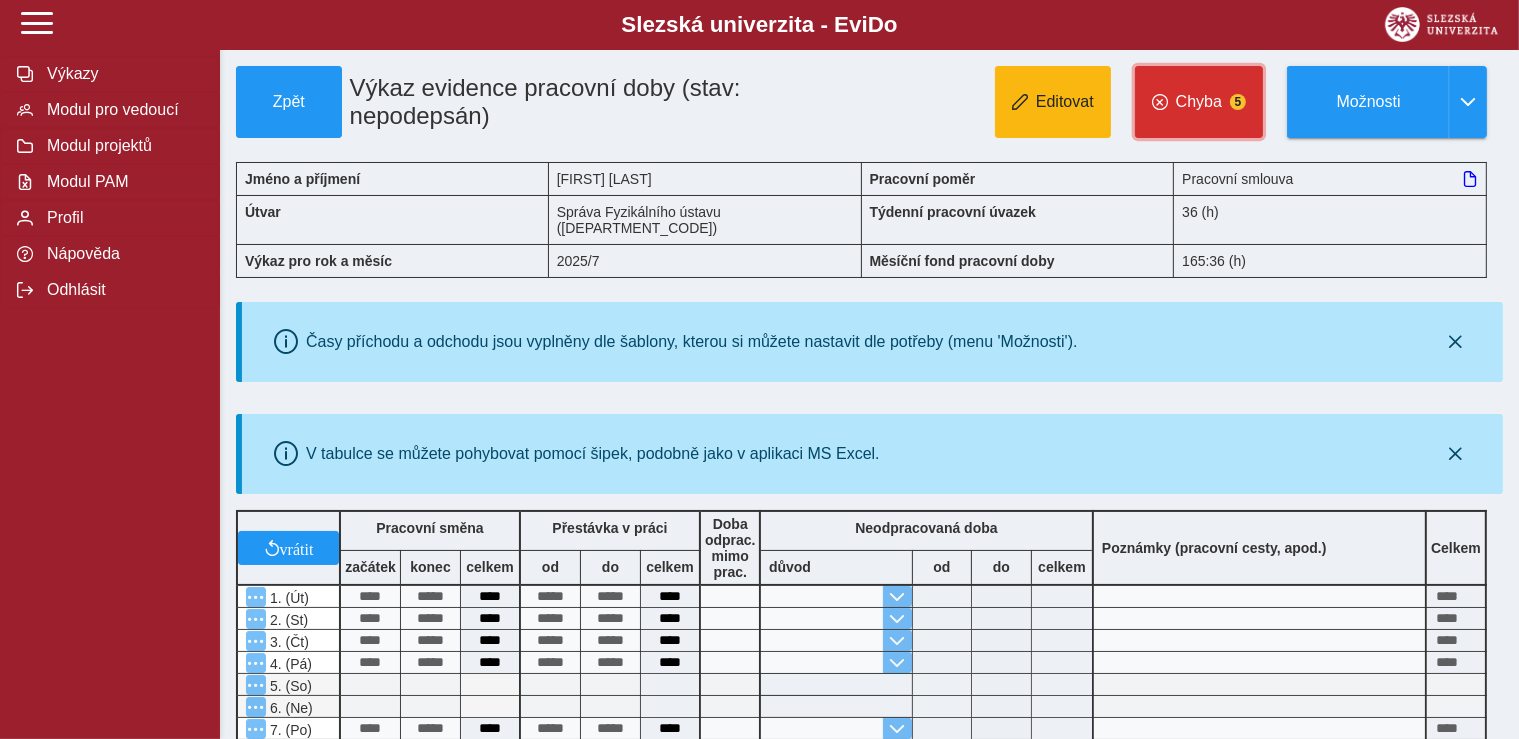 click on "Chyba 5" at bounding box center [1199, 102] 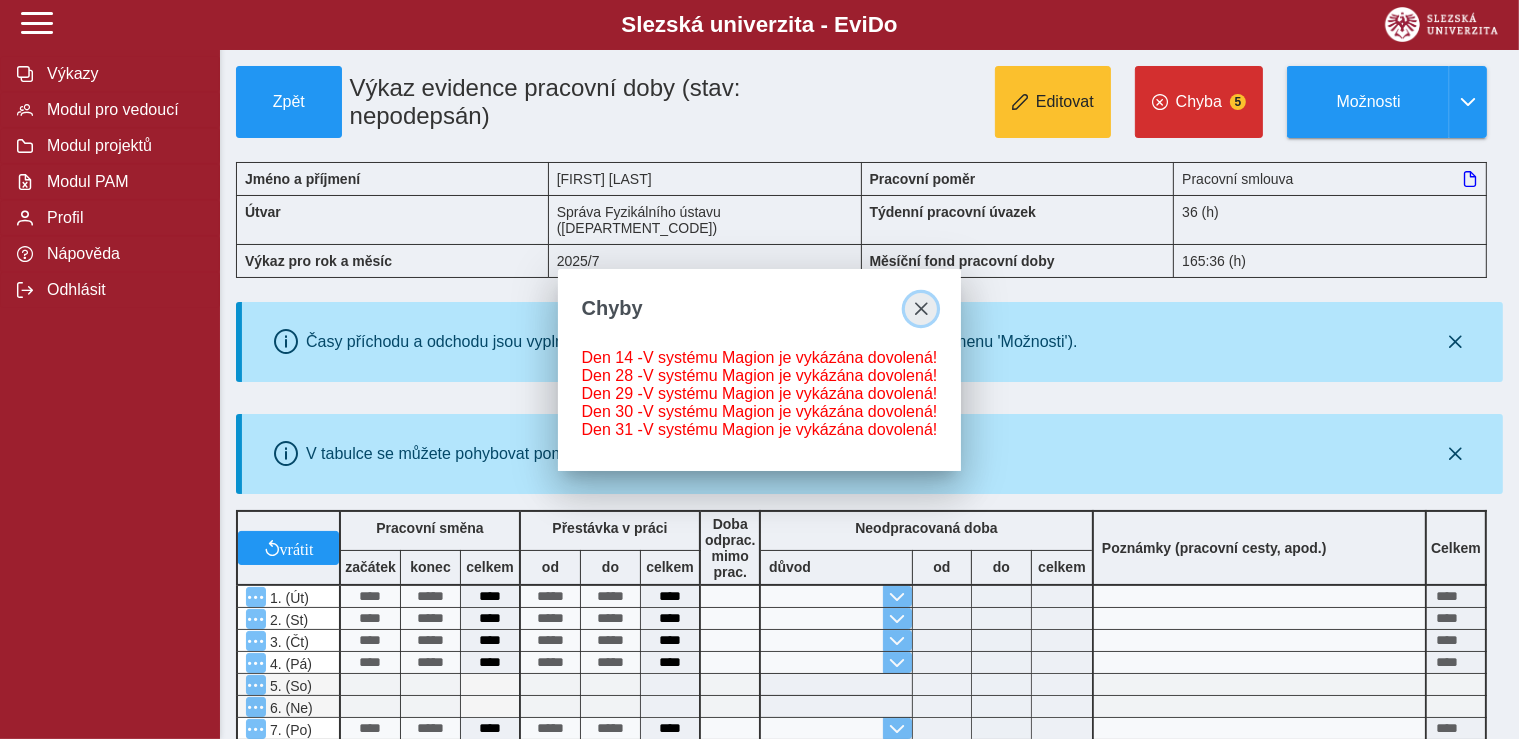 click at bounding box center [921, 309] 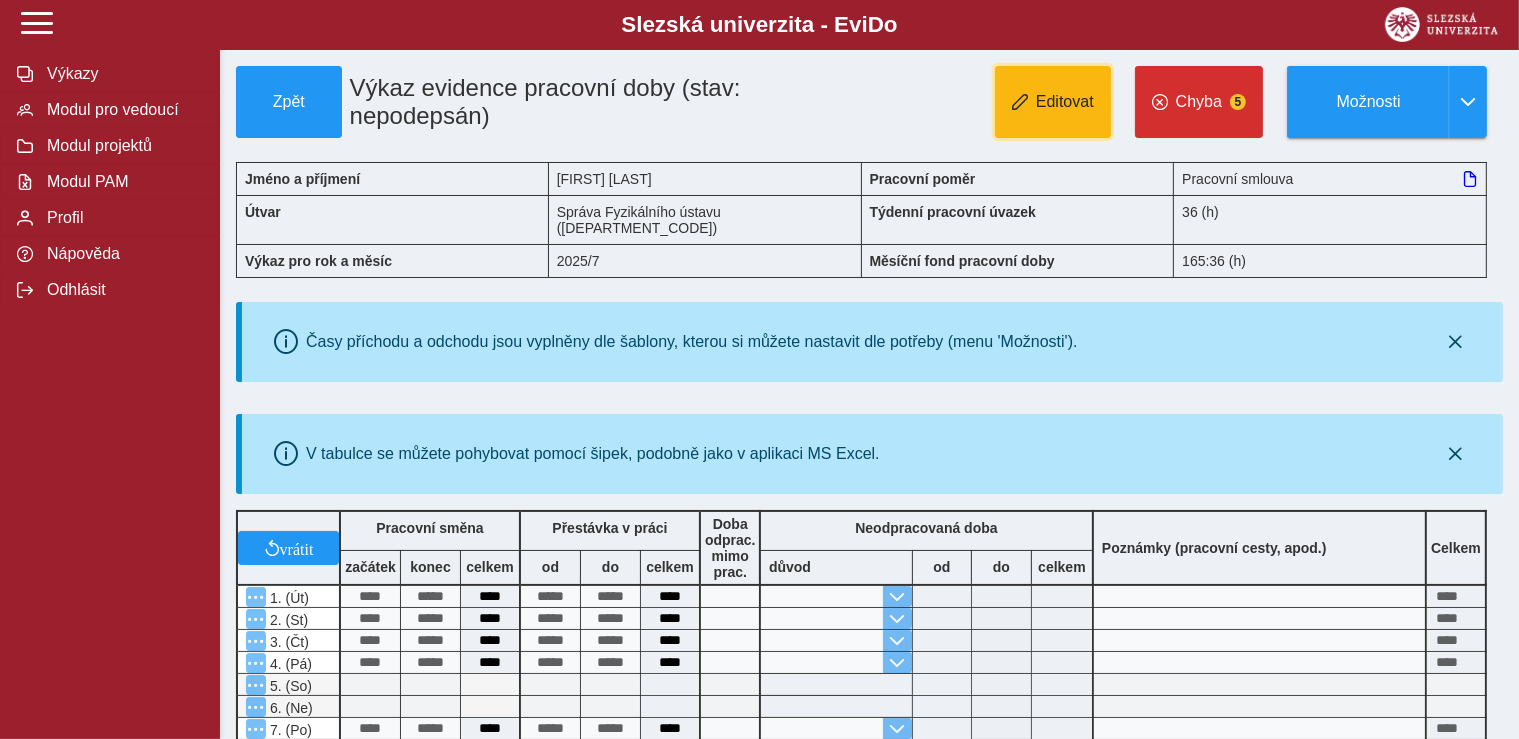 click on "Editovat" at bounding box center (1065, 102) 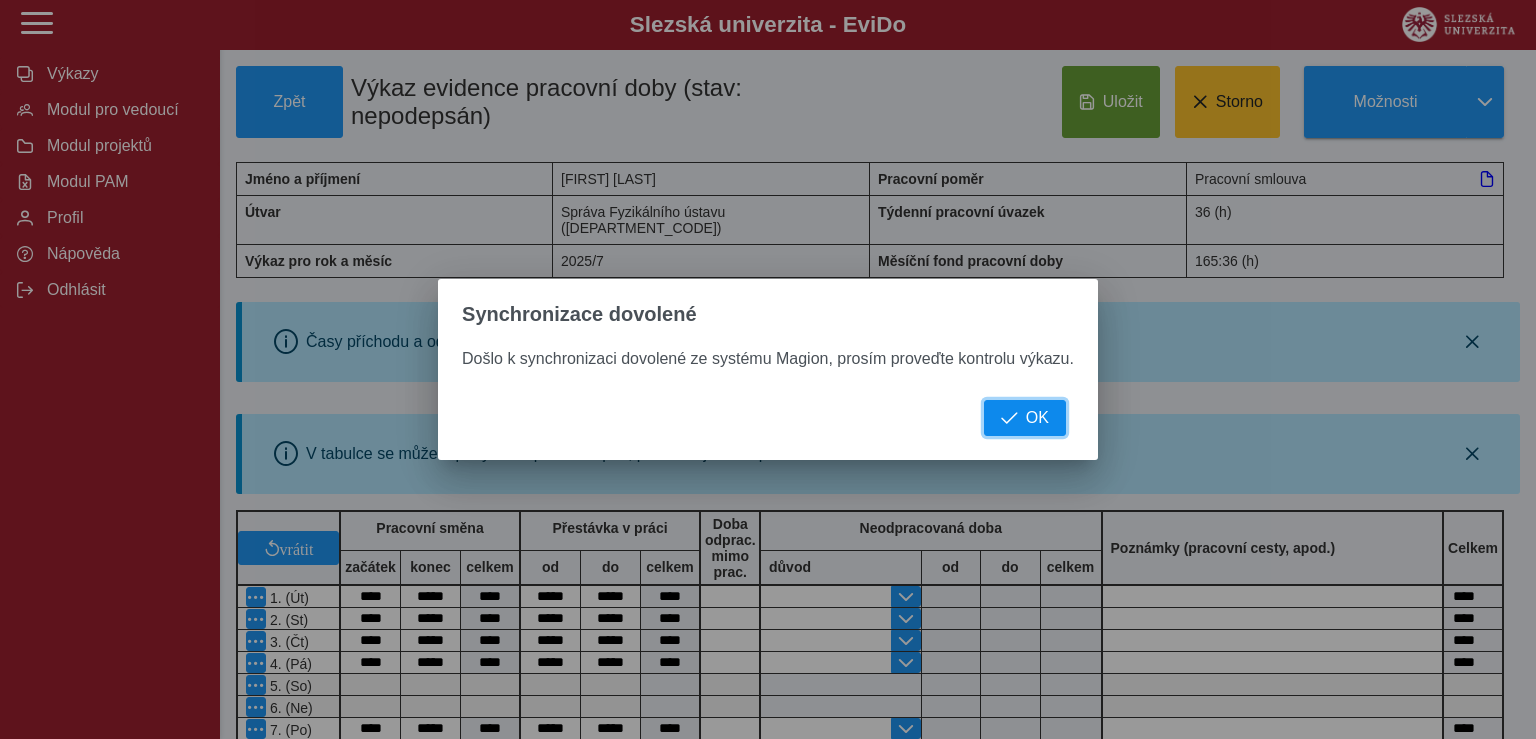 click on "OK" at bounding box center (1037, 418) 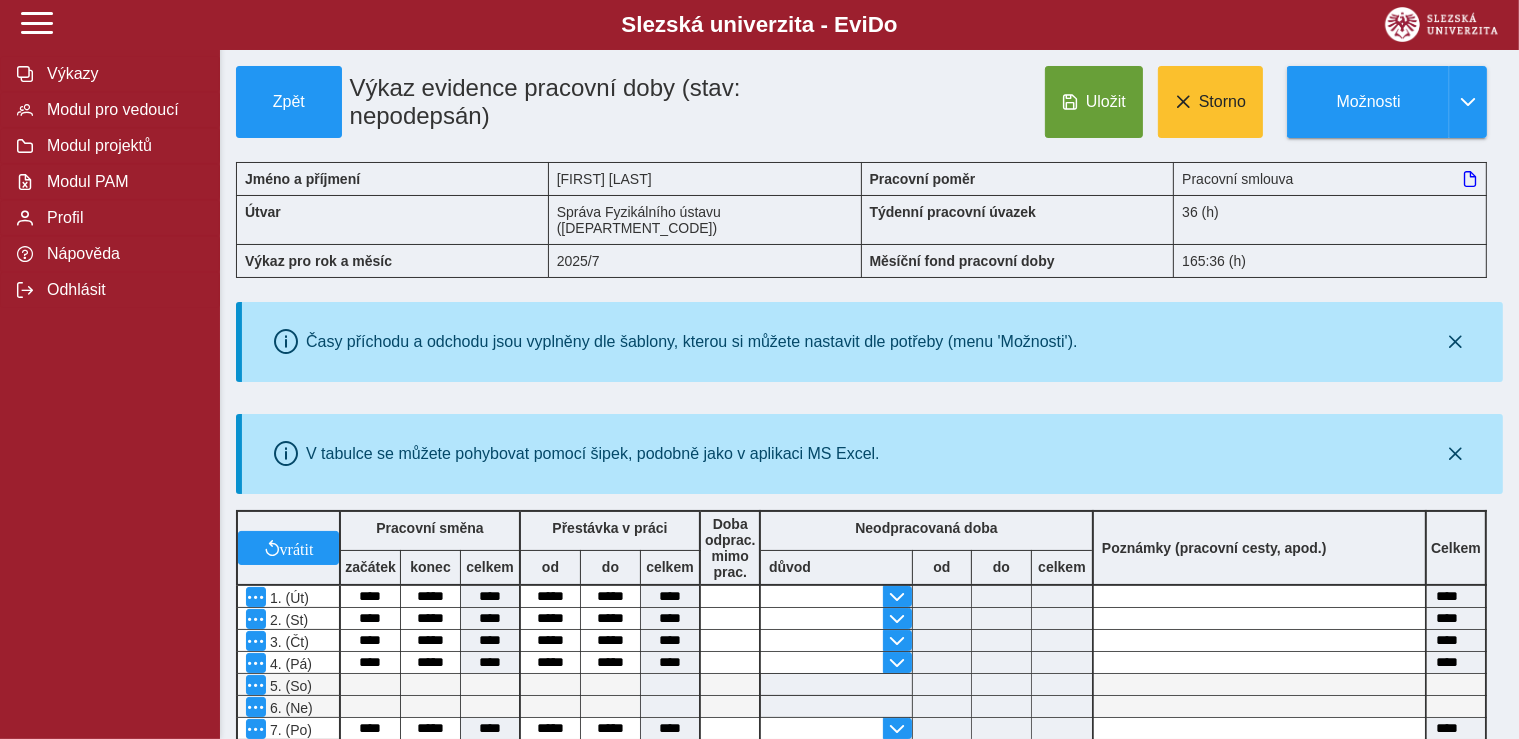 click on "V tabulce se můžete pohybovat pomocí šipek, podobně jako v aplikaci MS Excel." at bounding box center [872, 454] 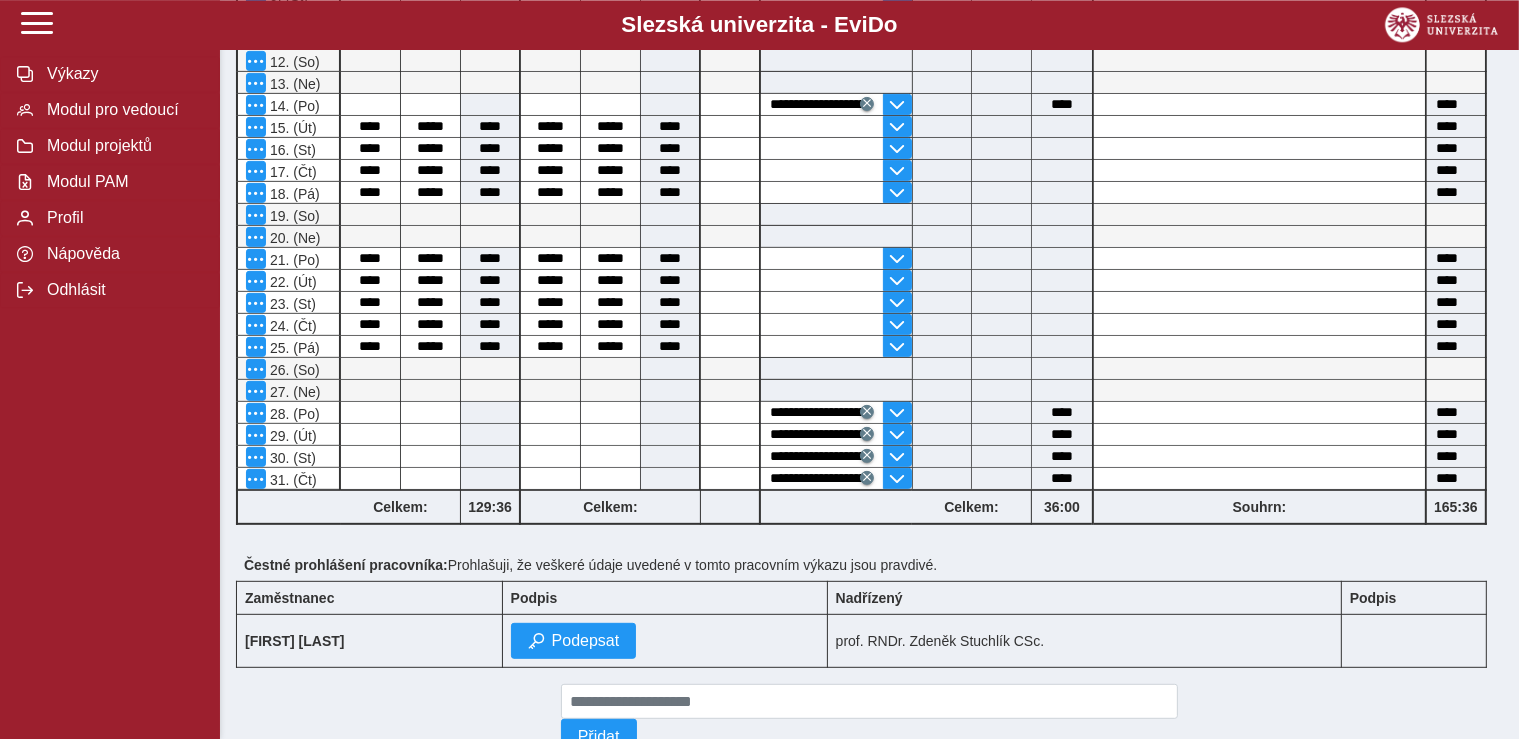 scroll, scrollTop: 833, scrollLeft: 0, axis: vertical 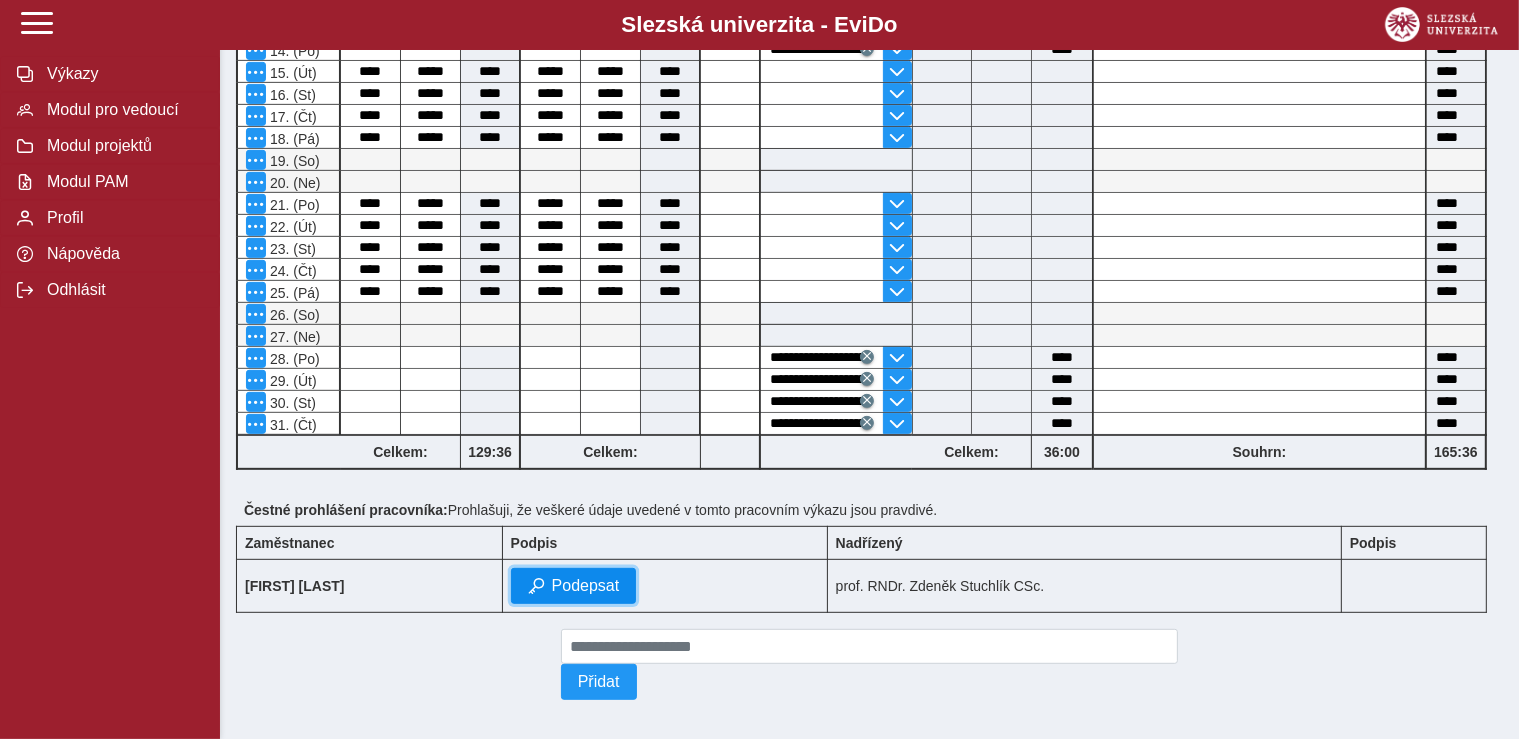 click on "Podepsat" at bounding box center (586, 586) 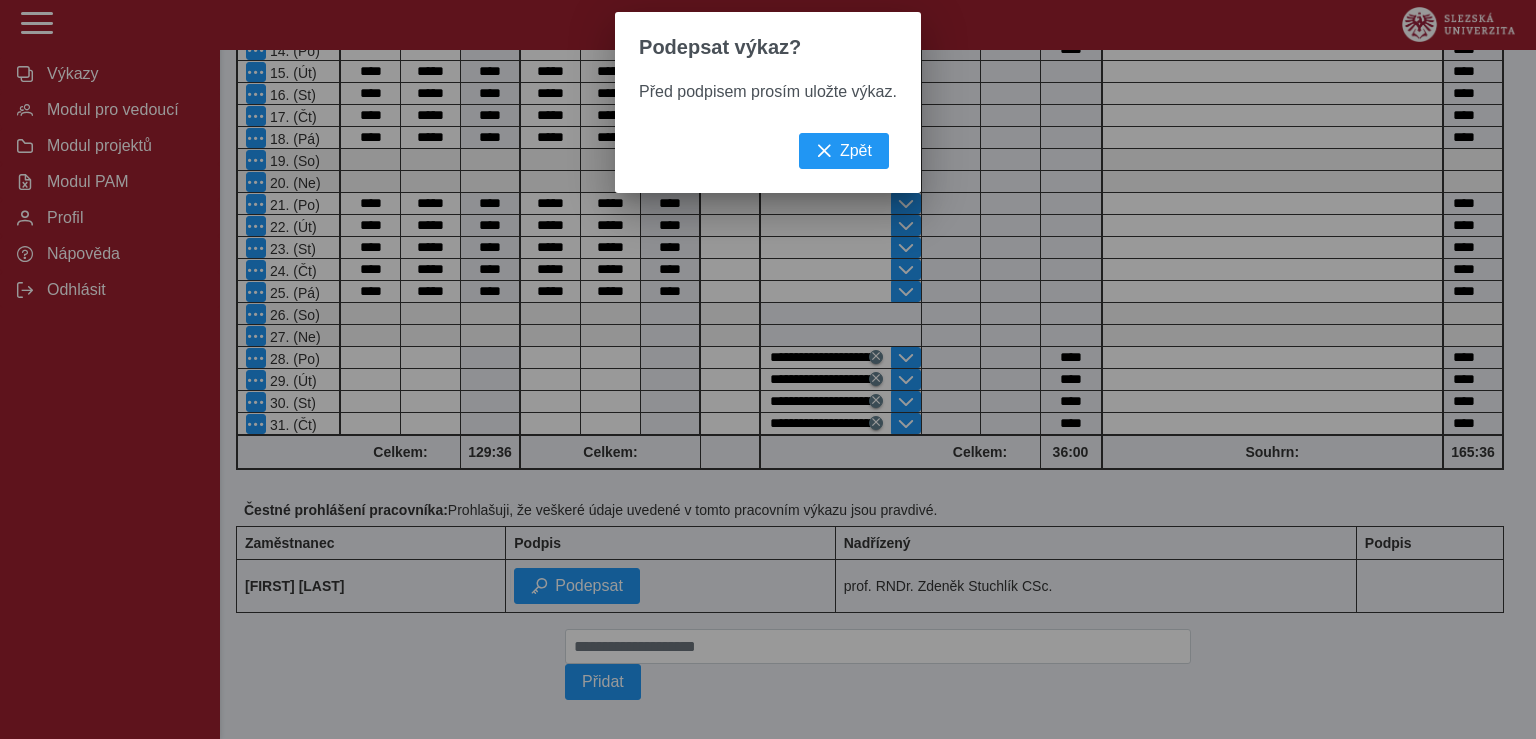click on "Podepsat výkaz?  Před podpisem prosím uložte výkaz.  Zpět" at bounding box center (768, 369) 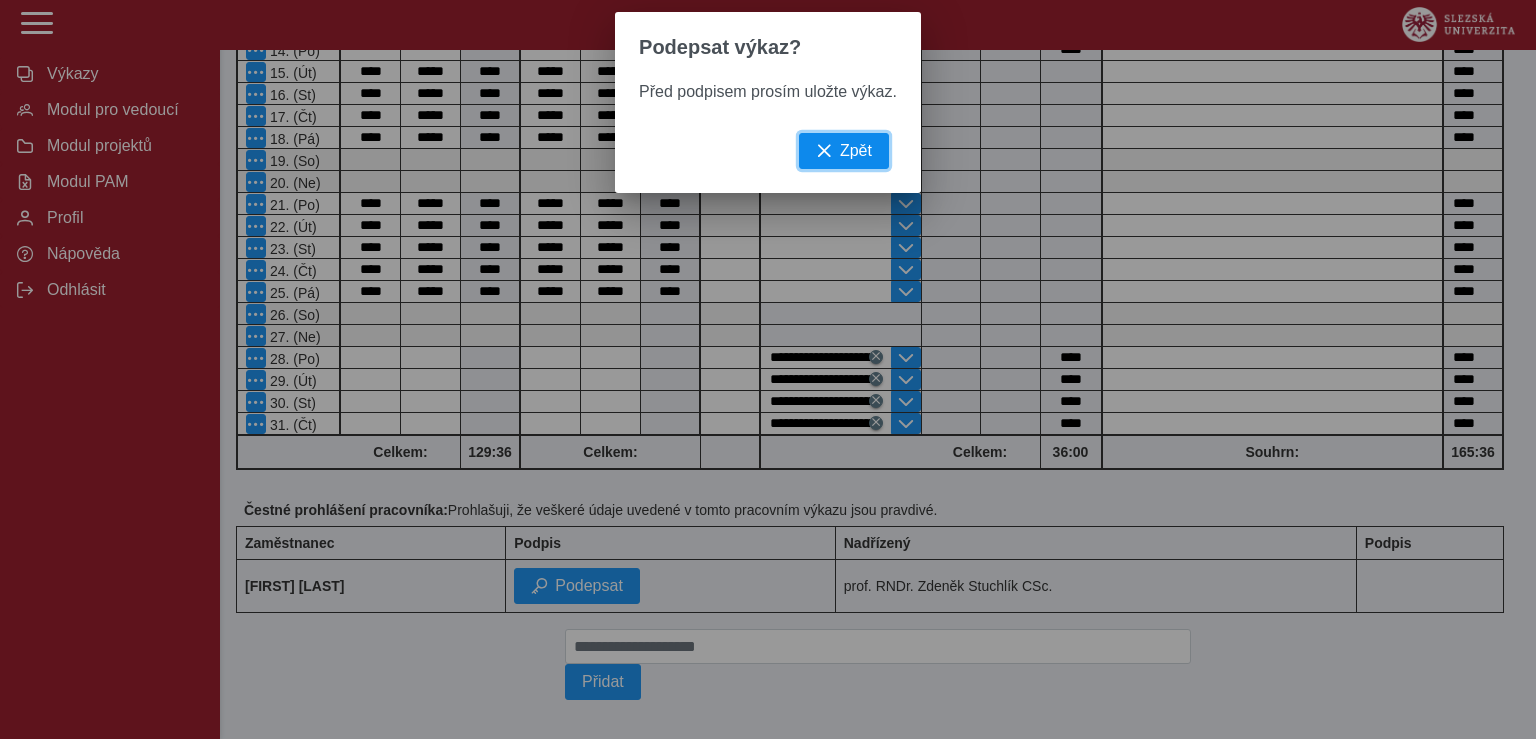 click on "Zpět" at bounding box center [856, 151] 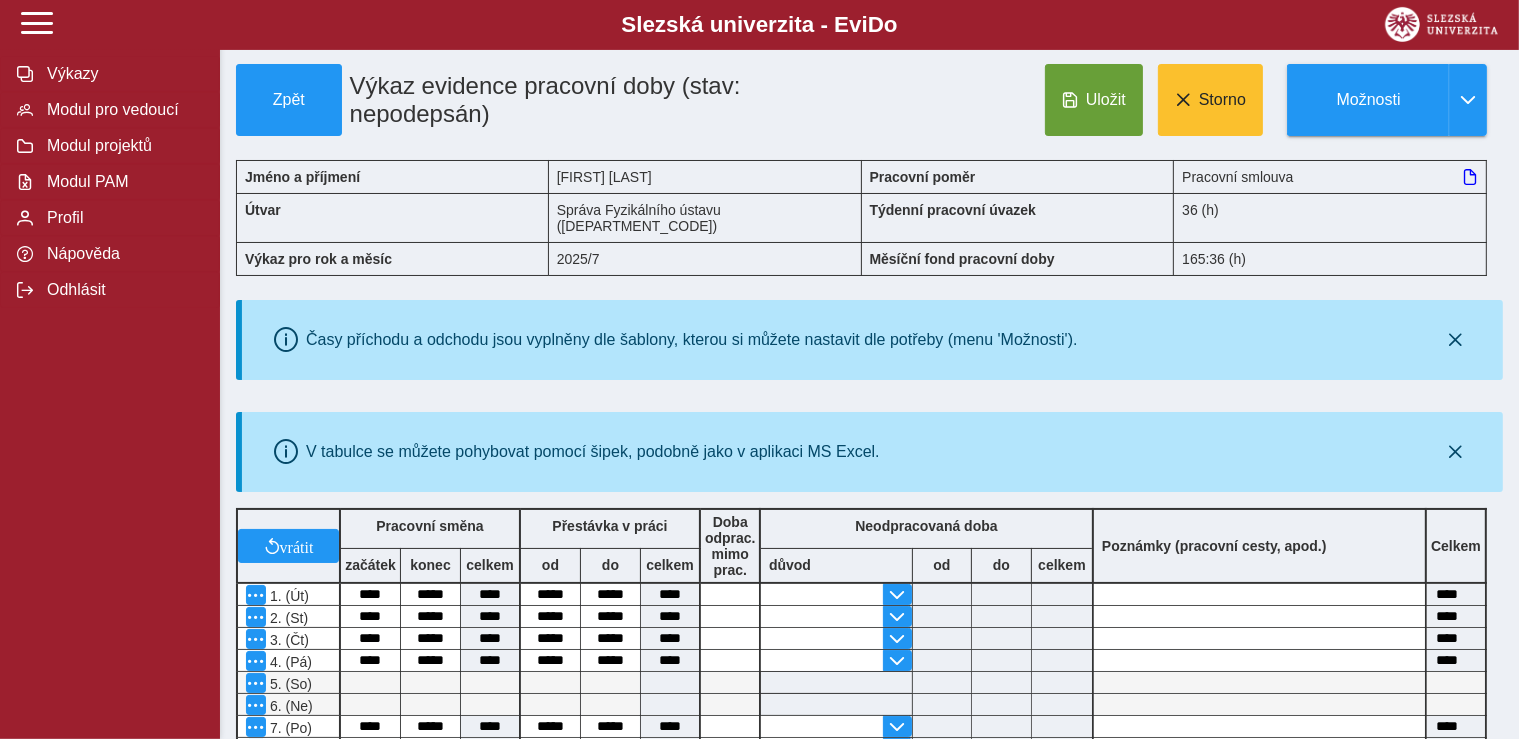 scroll, scrollTop: 0, scrollLeft: 0, axis: both 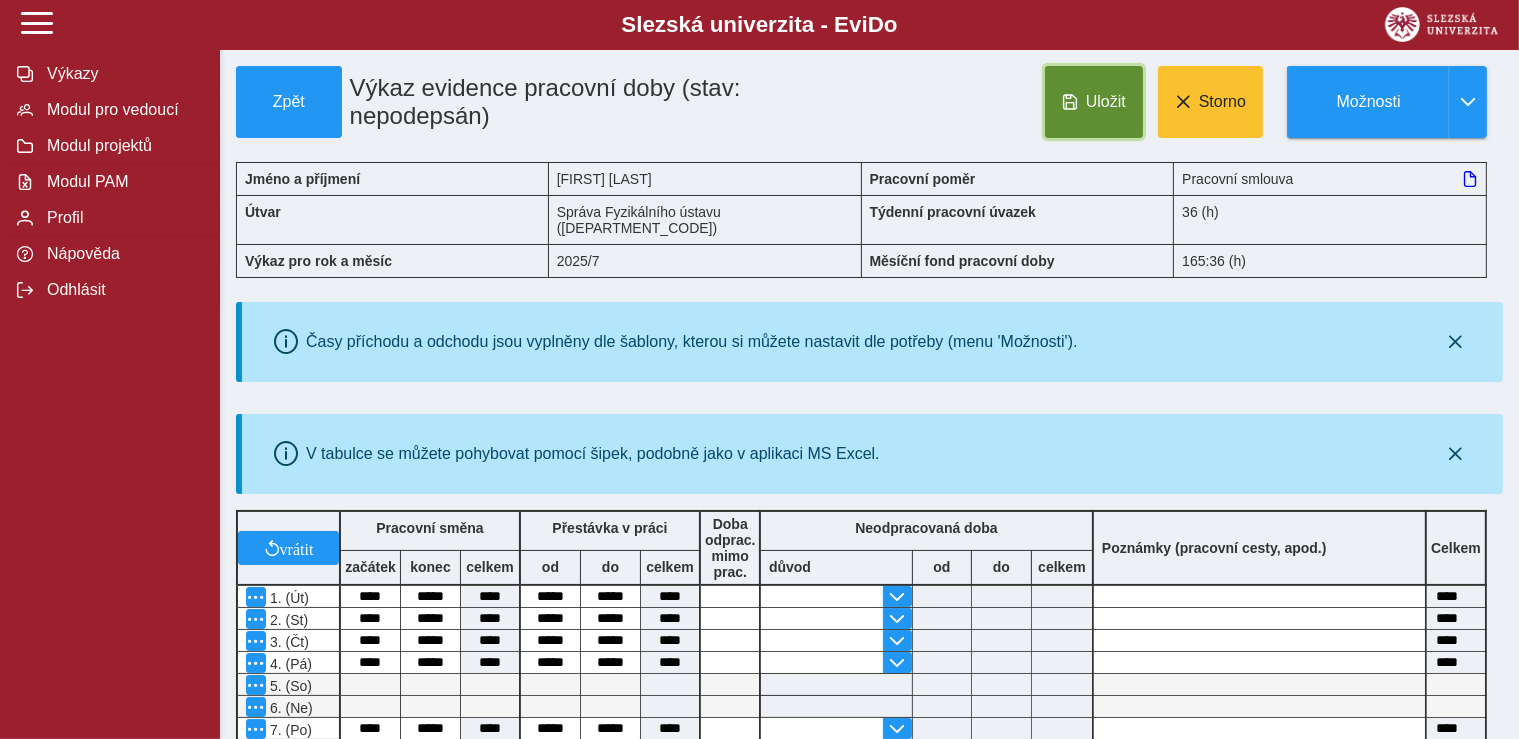 click on "Uložit" at bounding box center [1106, 102] 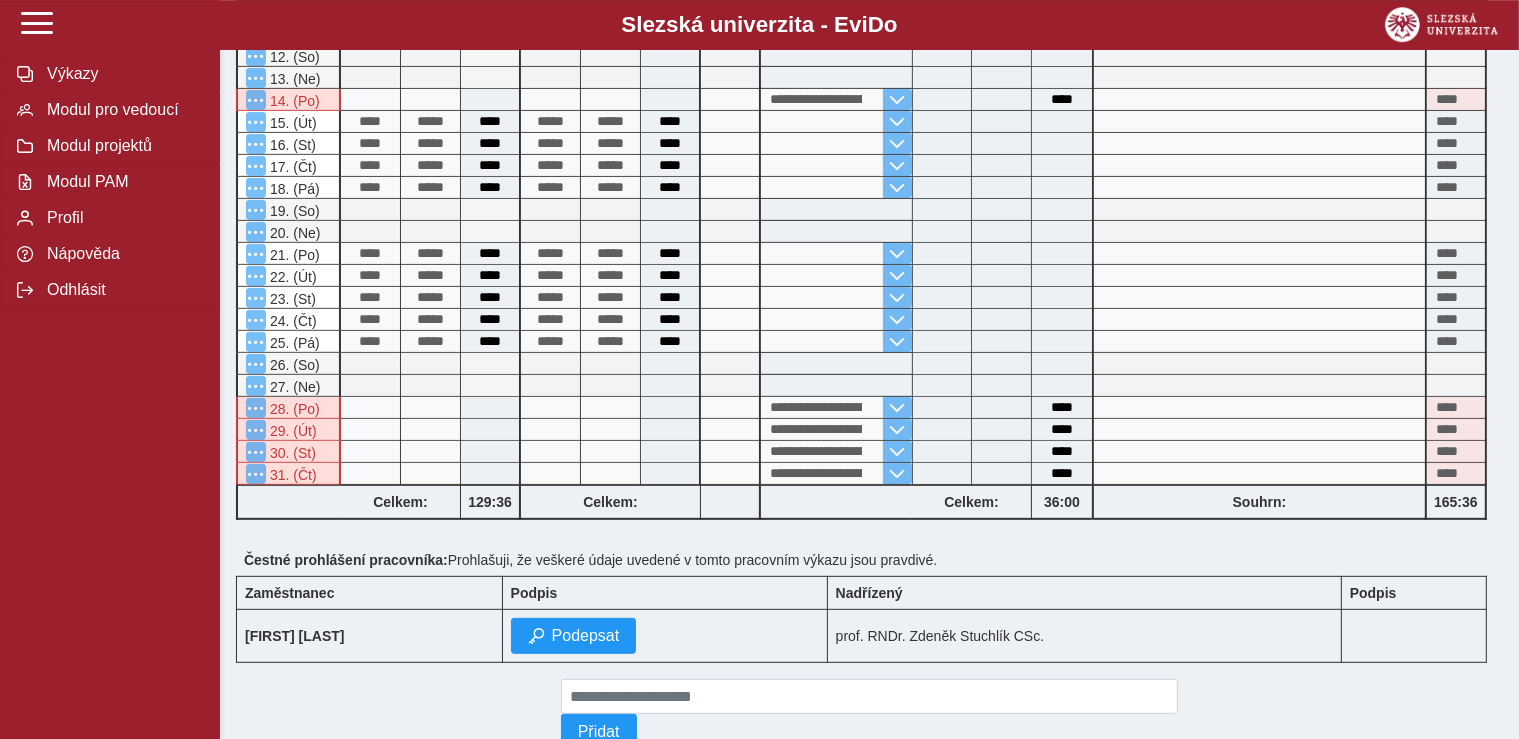 scroll, scrollTop: 833, scrollLeft: 0, axis: vertical 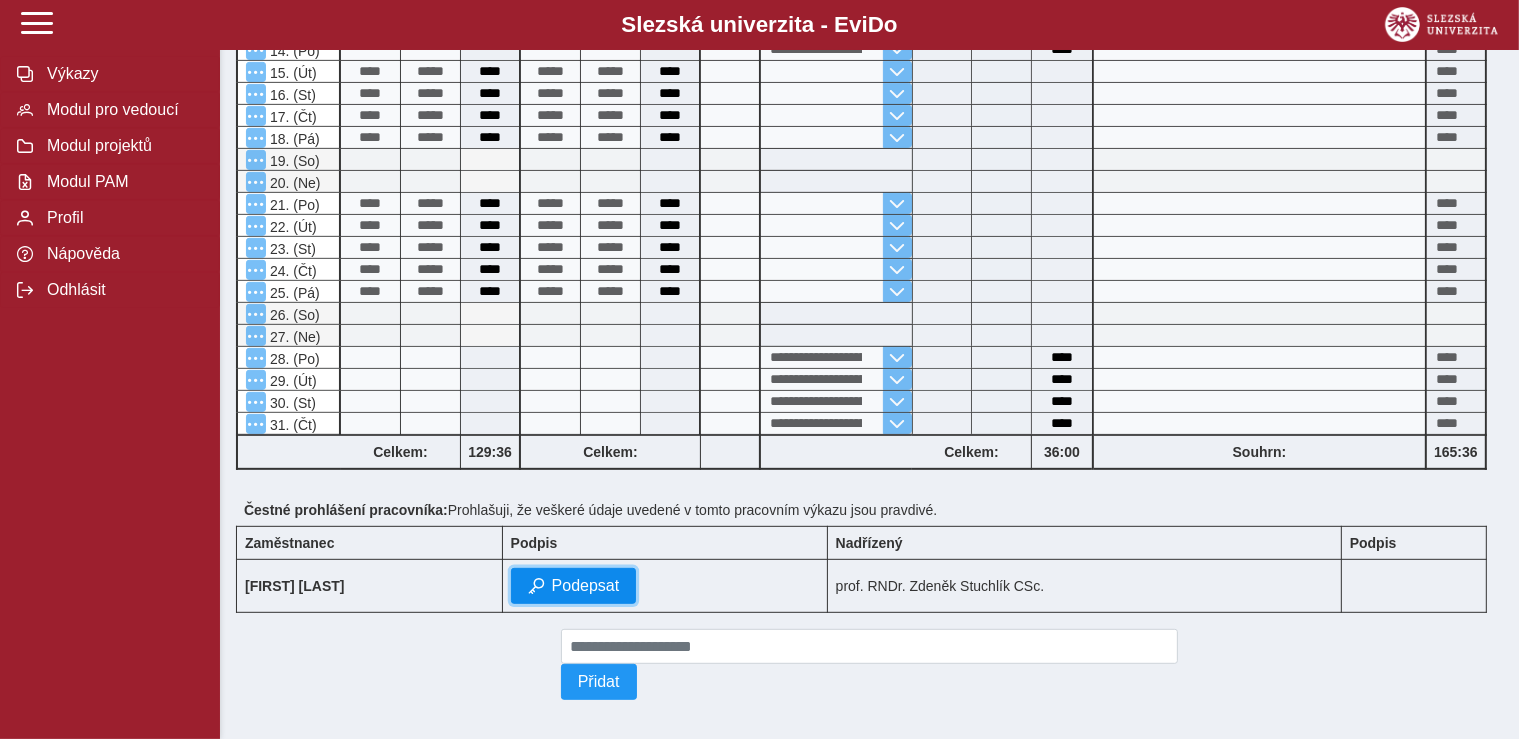 click on "Podepsat" at bounding box center (586, 586) 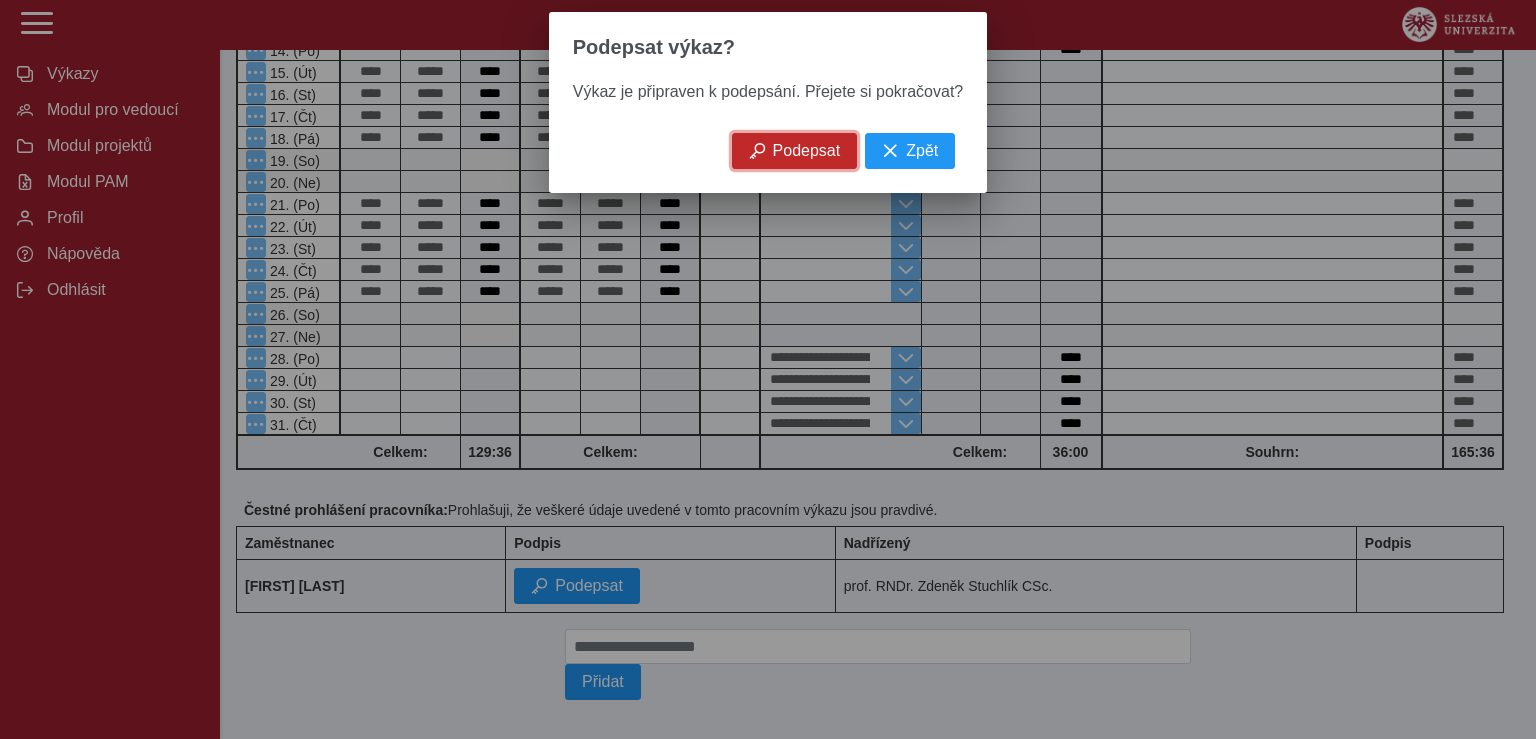 click on "Podepsat" at bounding box center [807, 151] 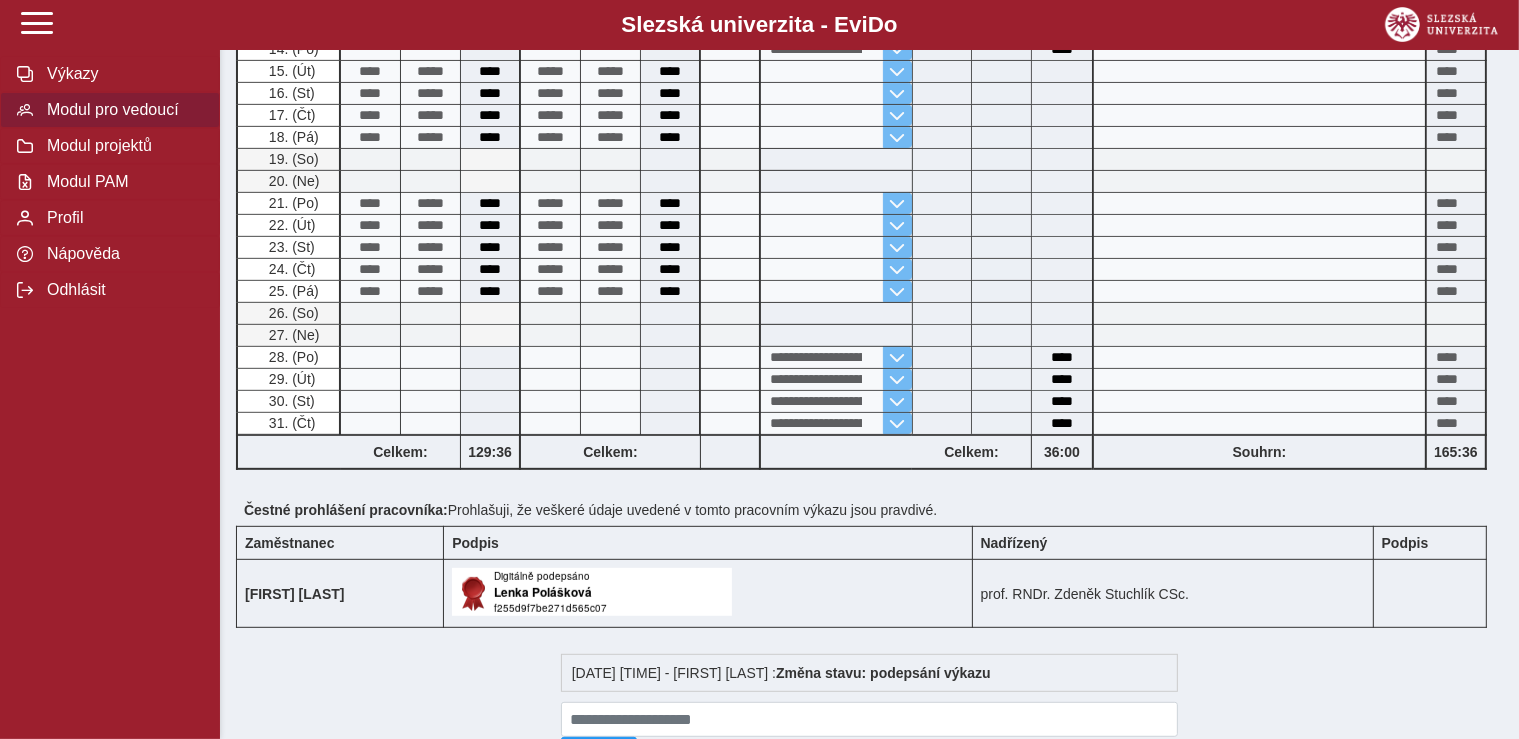 click on "Modul pro vedoucí" at bounding box center (122, 110) 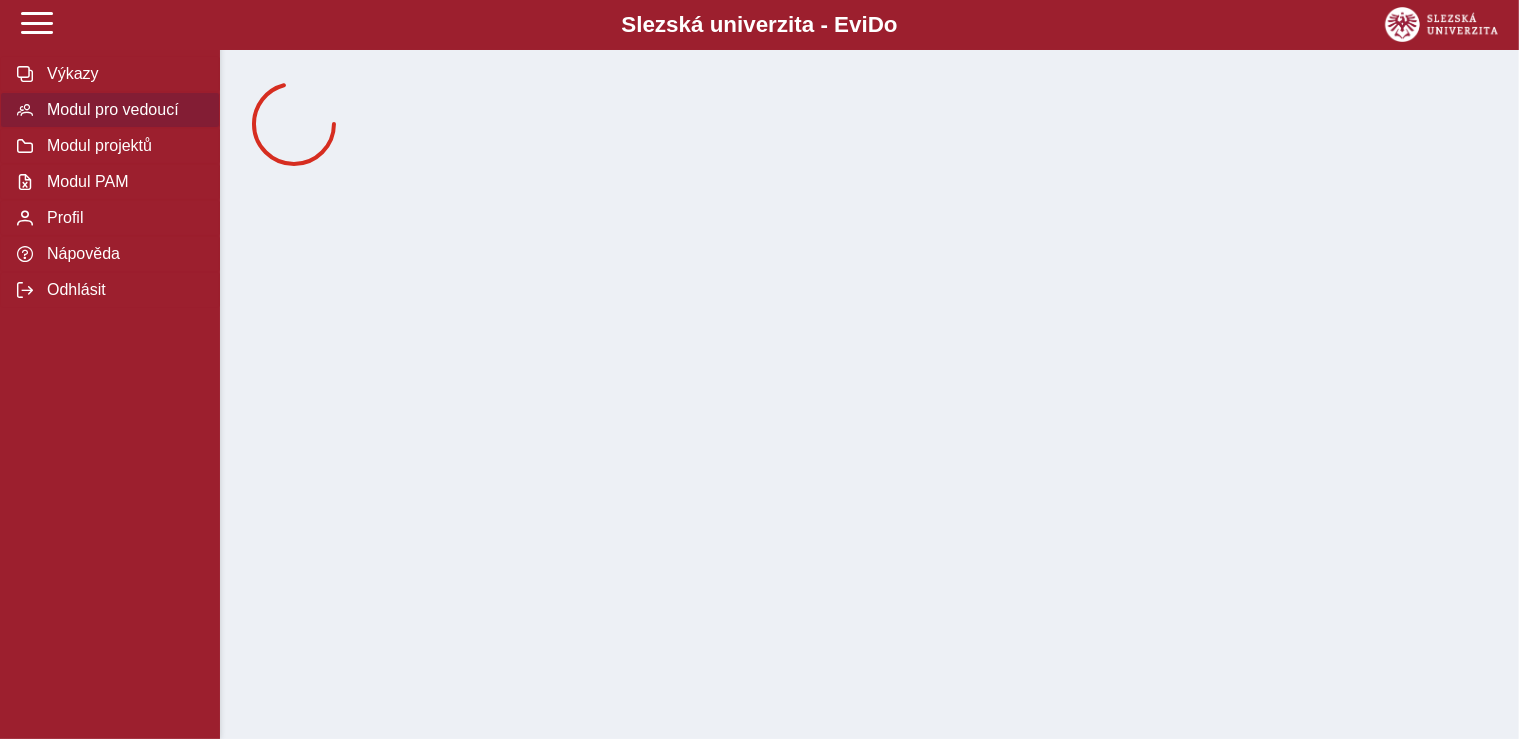 scroll, scrollTop: 0, scrollLeft: 0, axis: both 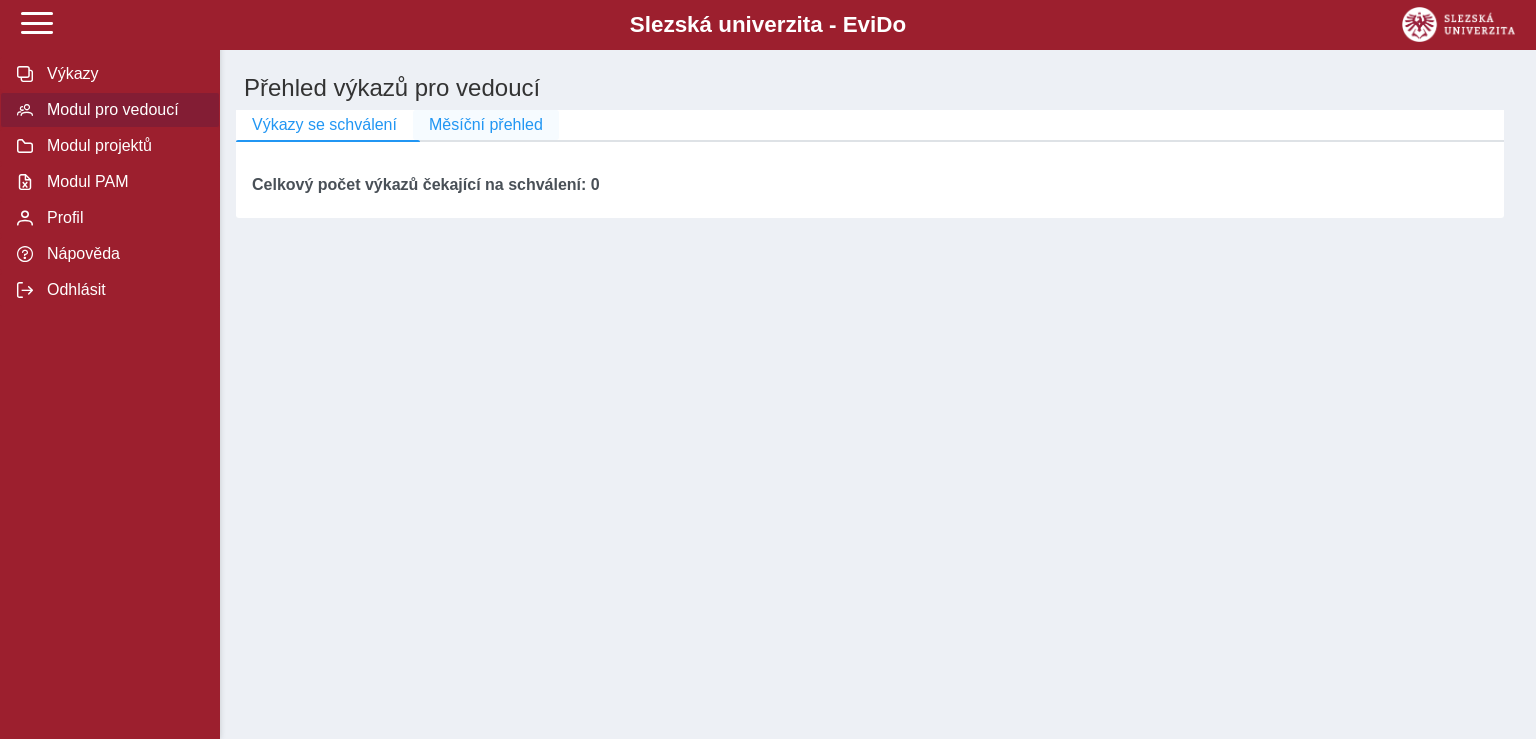 click on "Měsíční přehled" at bounding box center [486, 125] 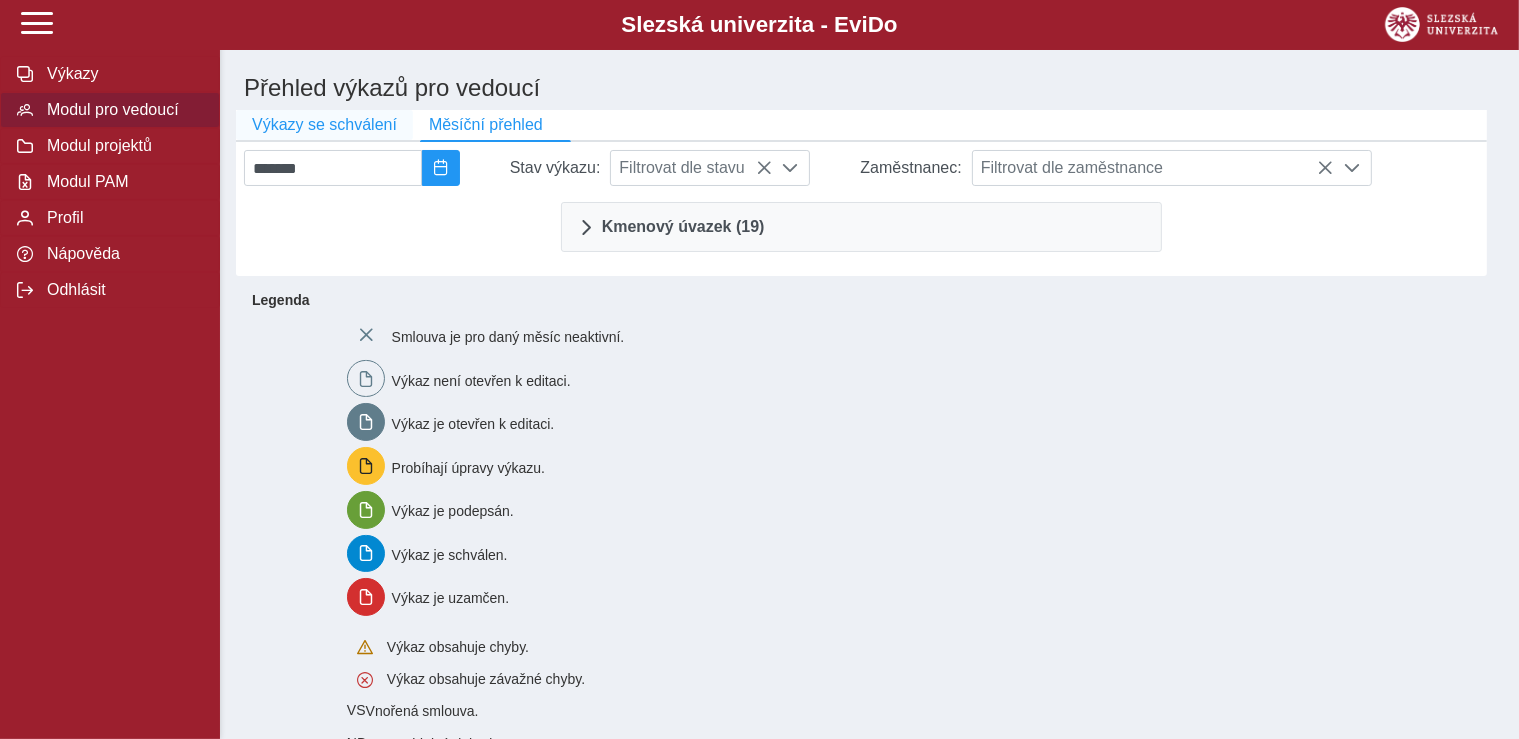click on "Výkazy se schválení" at bounding box center [324, 125] 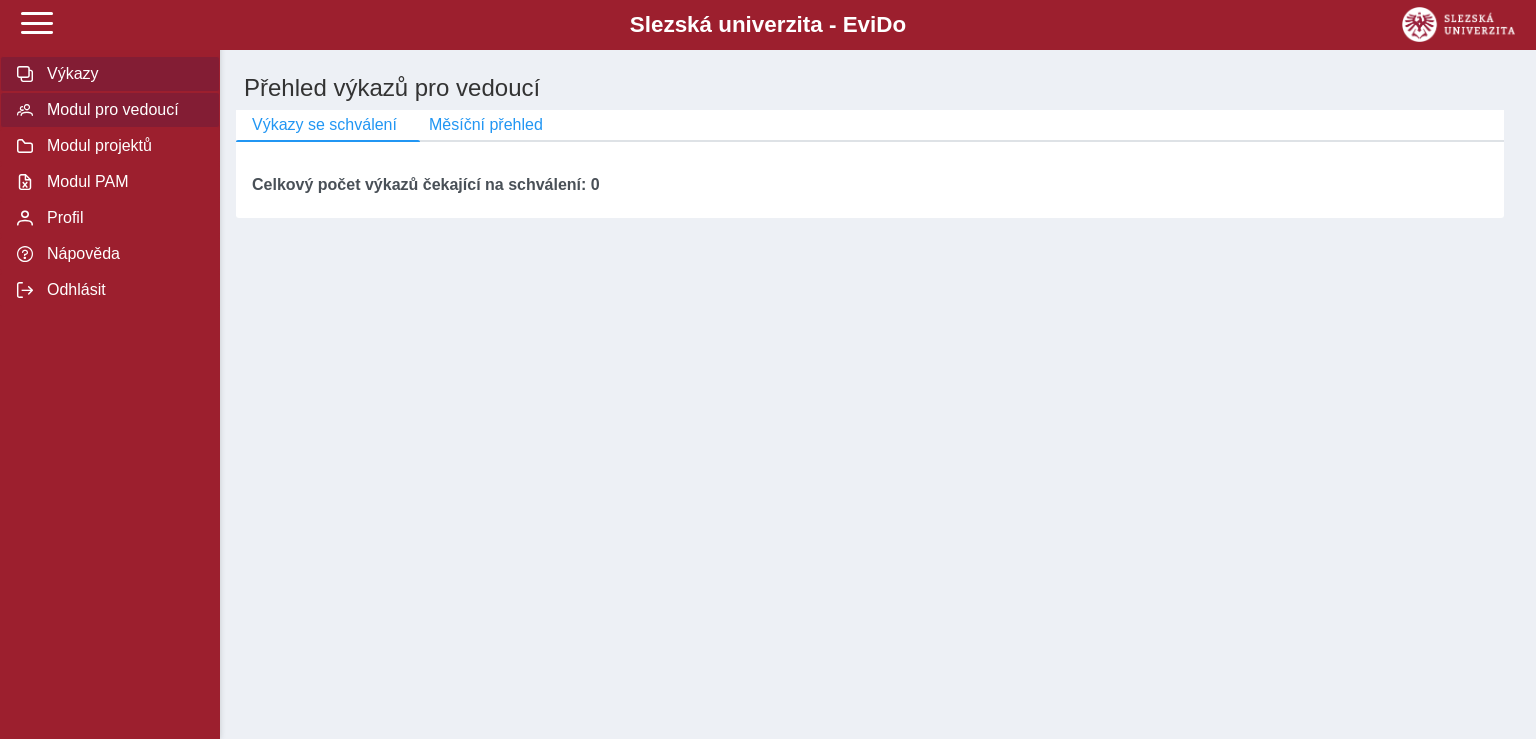 click on "Výkazy" at bounding box center [122, 74] 